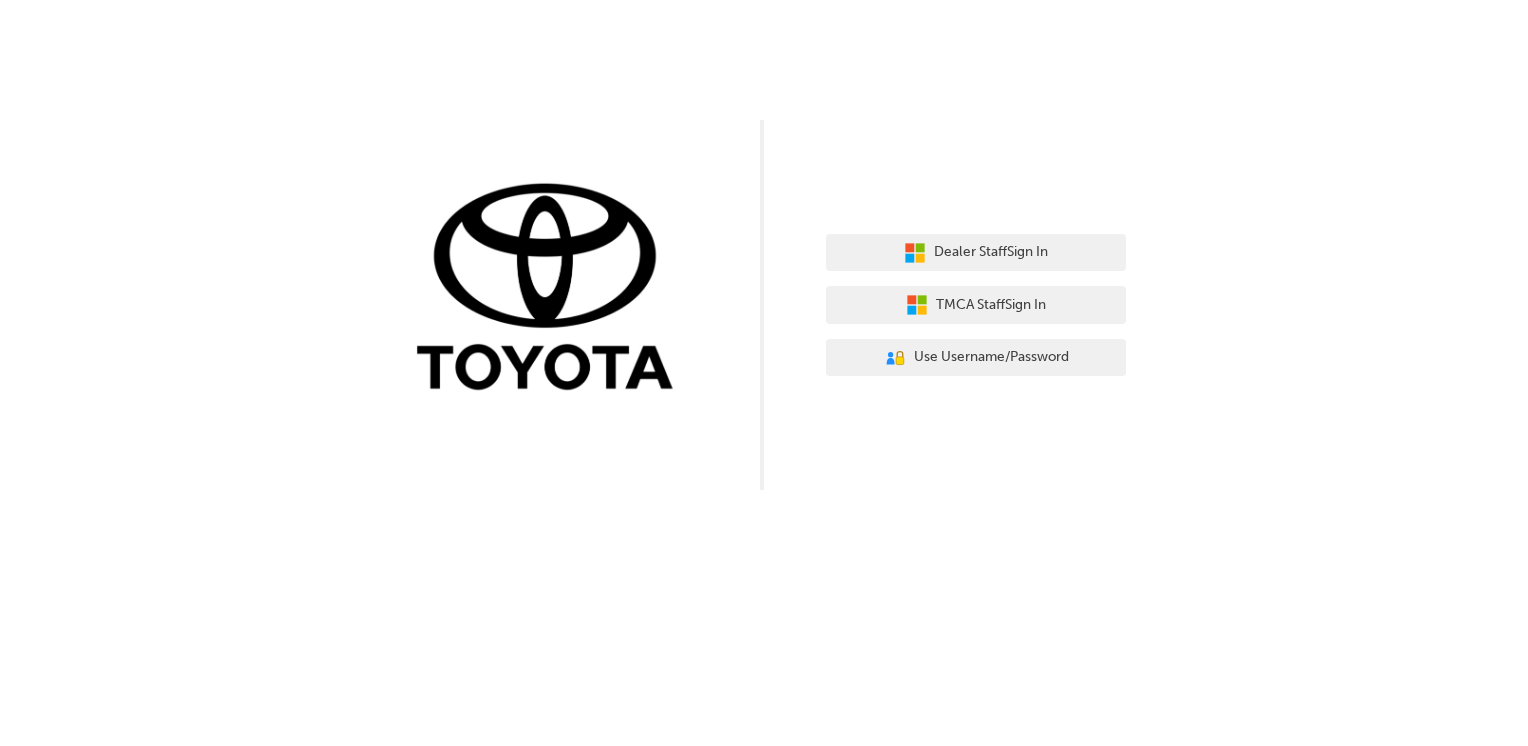 scroll, scrollTop: 0, scrollLeft: 0, axis: both 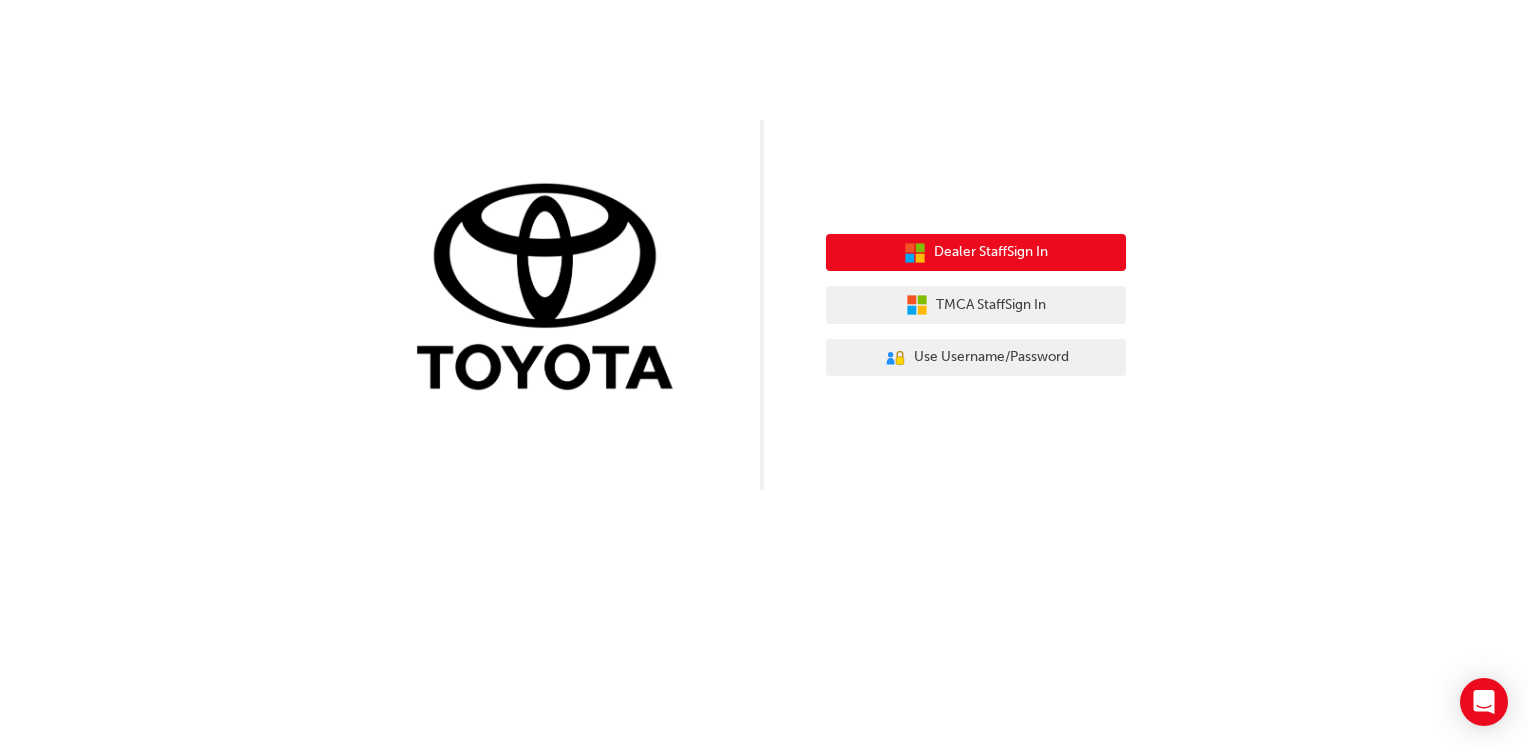 click on "Dealer Staff  Sign In" at bounding box center (991, 252) 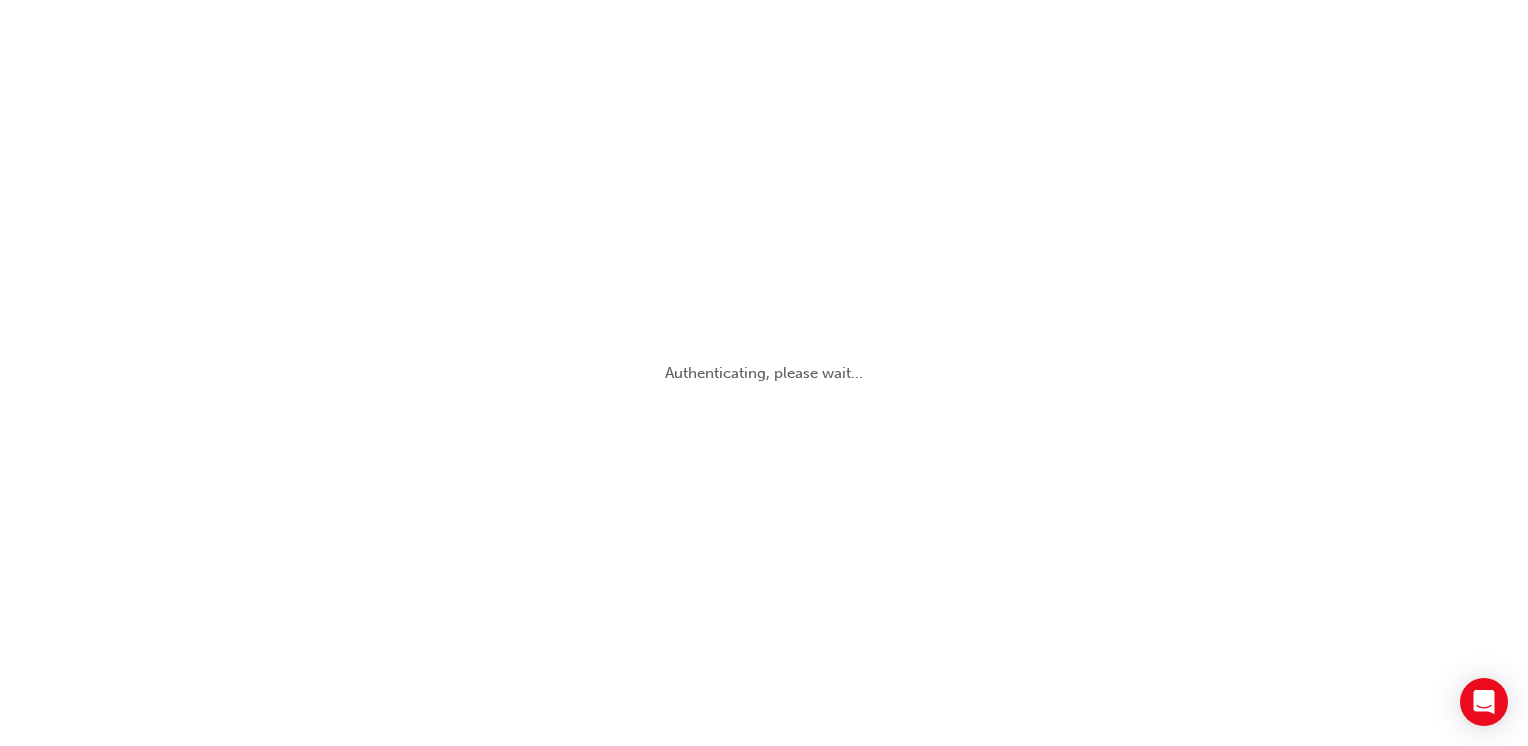 scroll, scrollTop: 0, scrollLeft: 0, axis: both 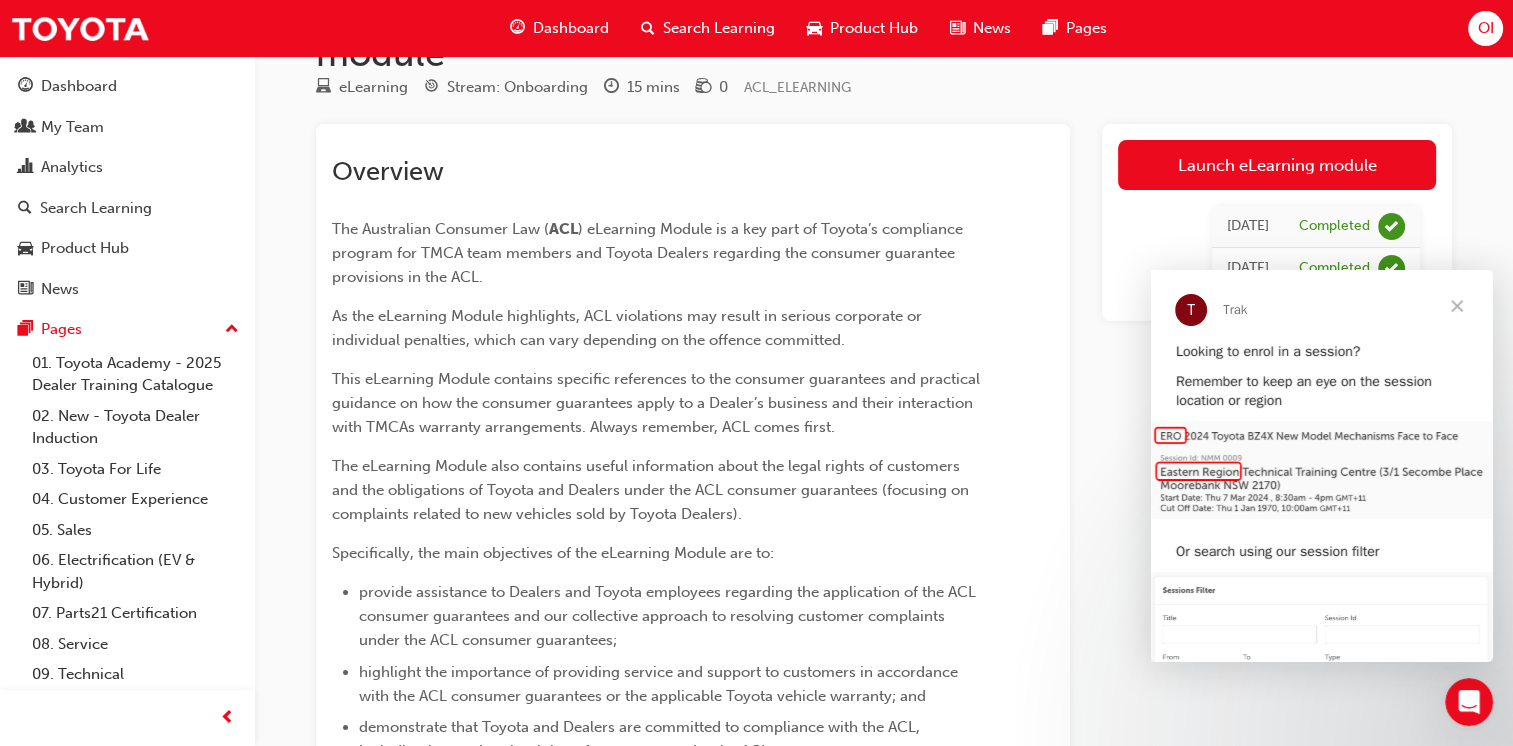 click at bounding box center (1457, 306) 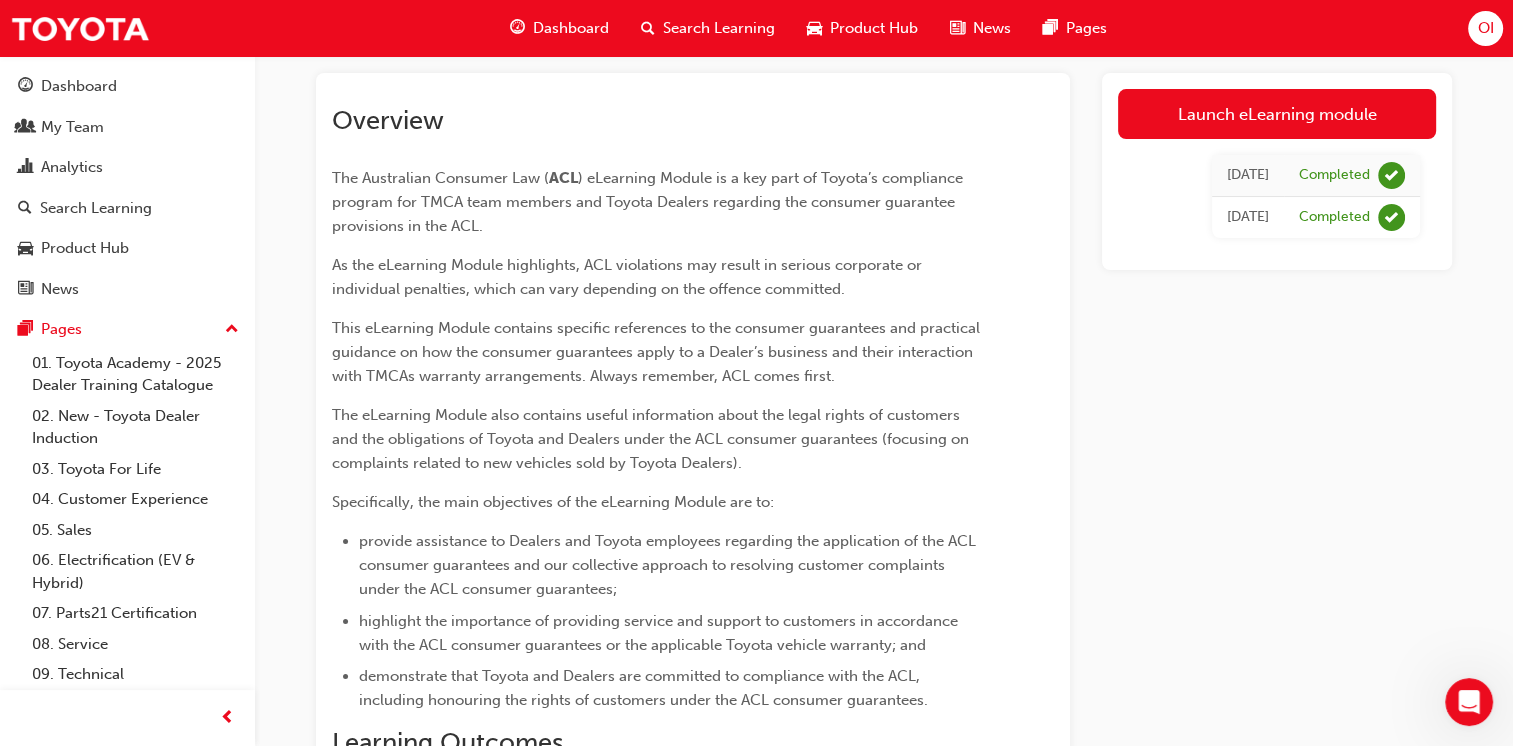 scroll, scrollTop: 0, scrollLeft: 0, axis: both 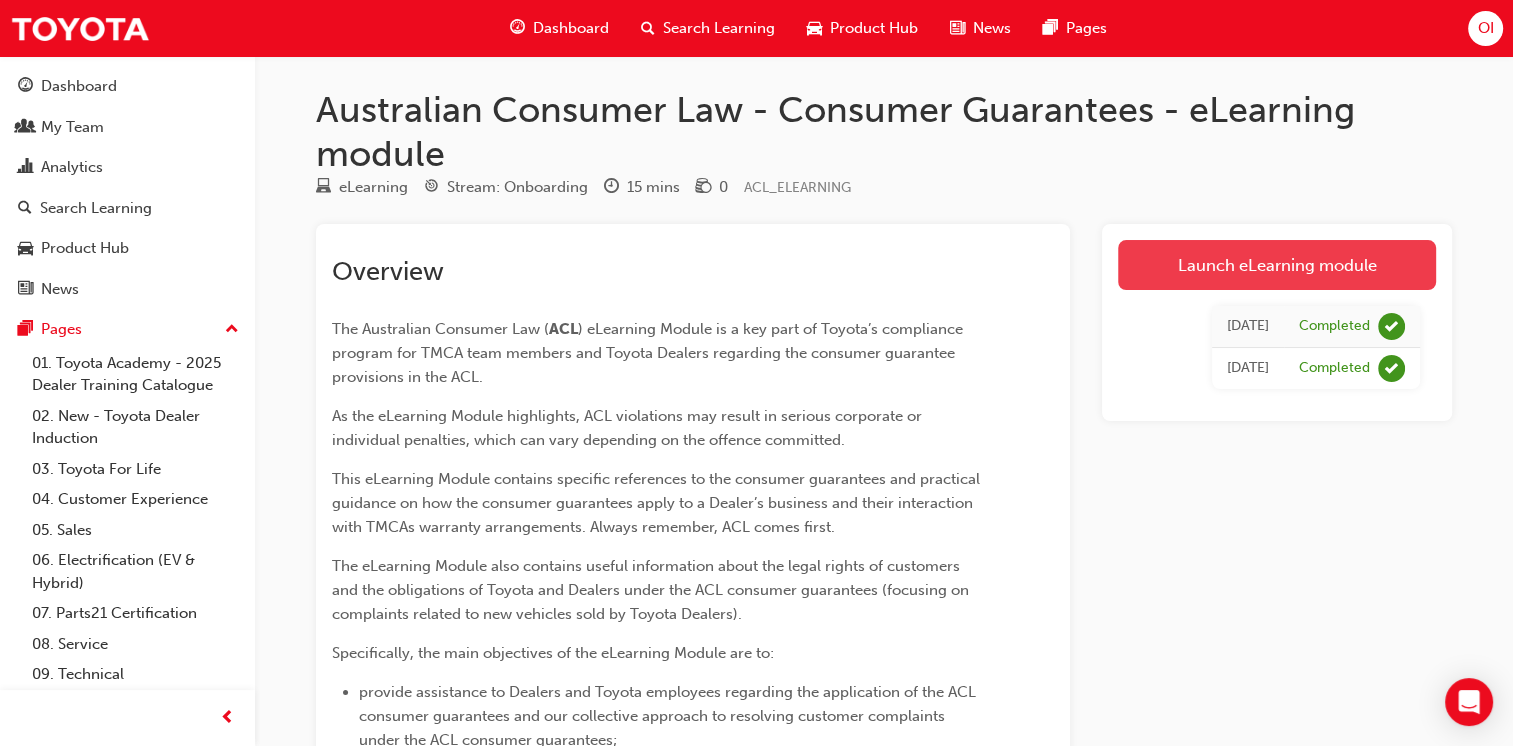click on "Launch eLearning module" at bounding box center (1277, 265) 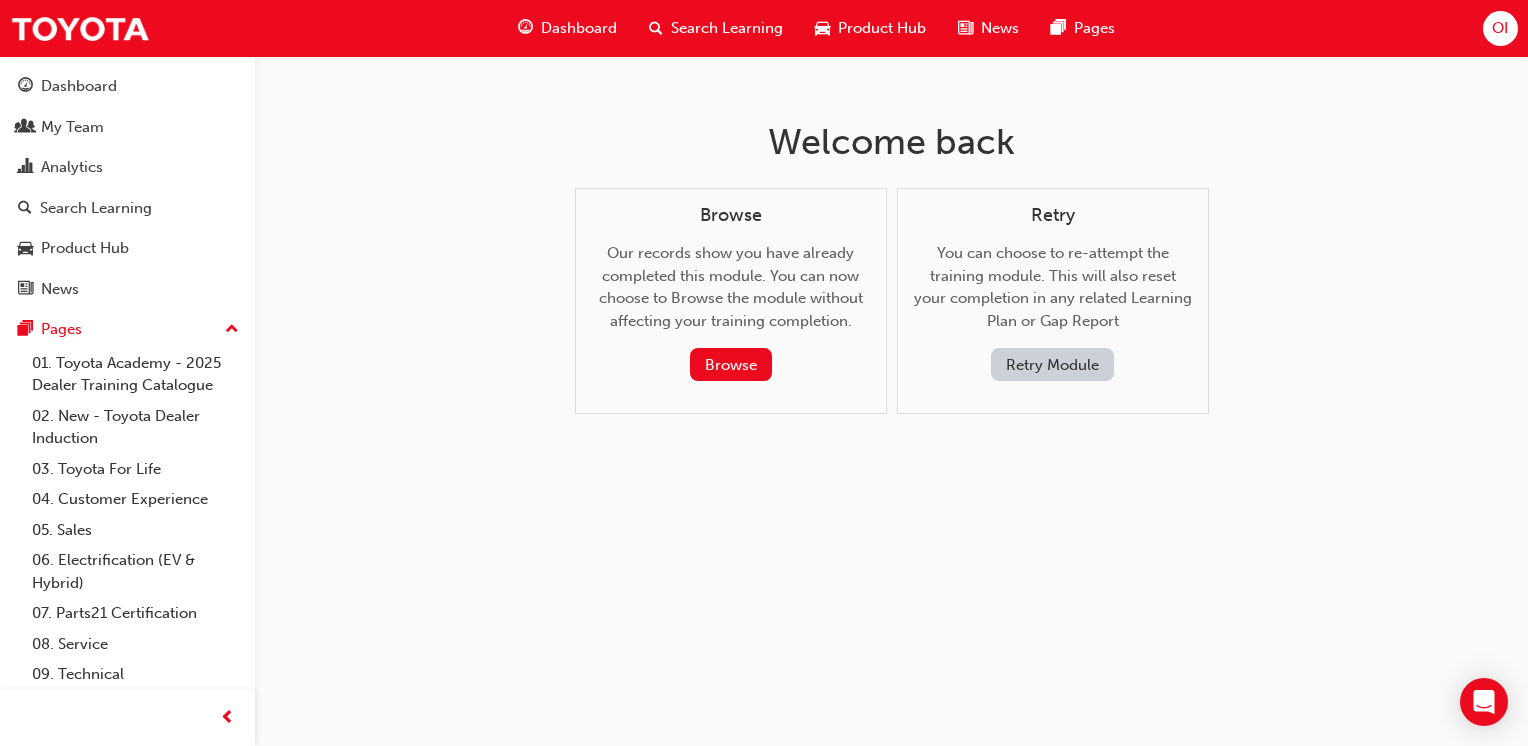 click on "Retry Module" at bounding box center [1052, 364] 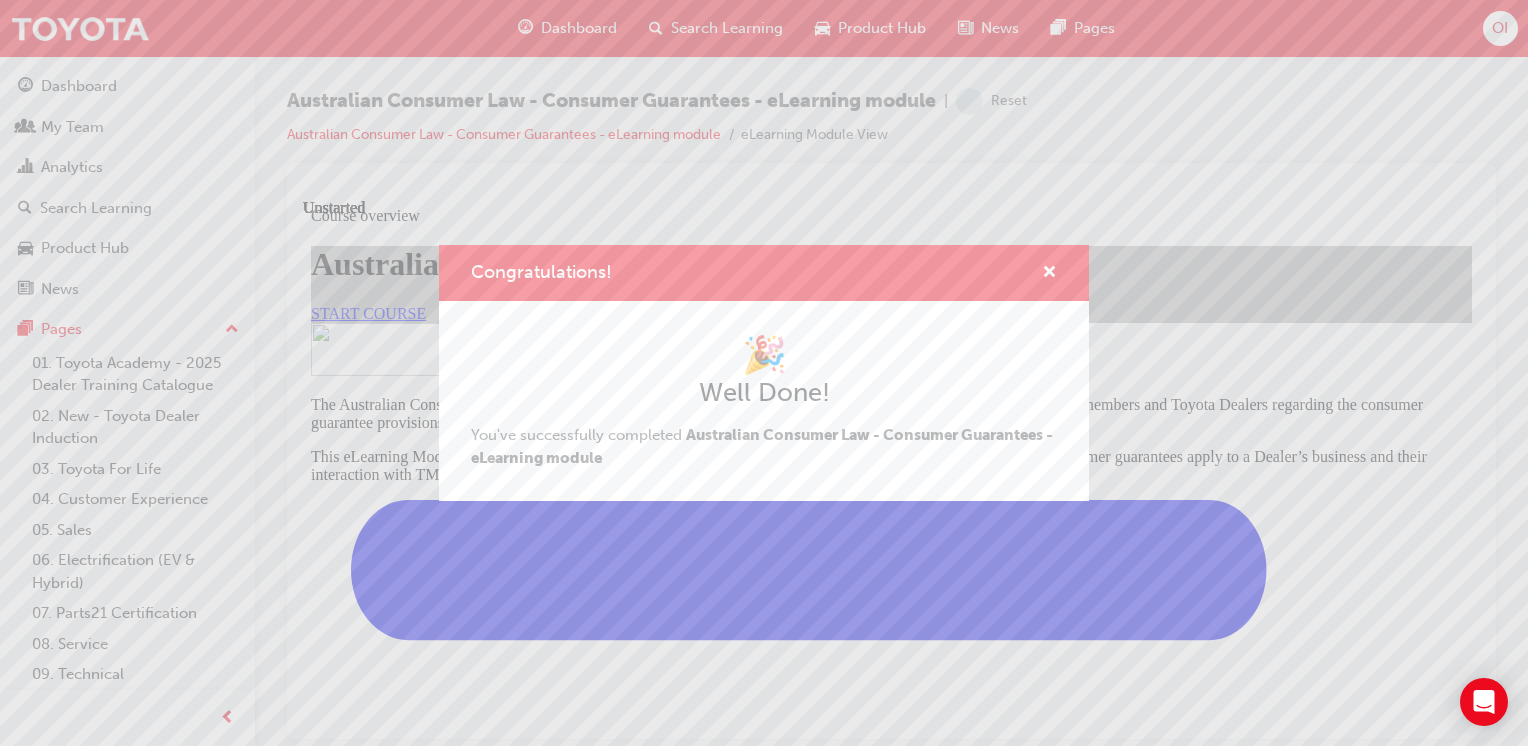 scroll, scrollTop: 0, scrollLeft: 0, axis: both 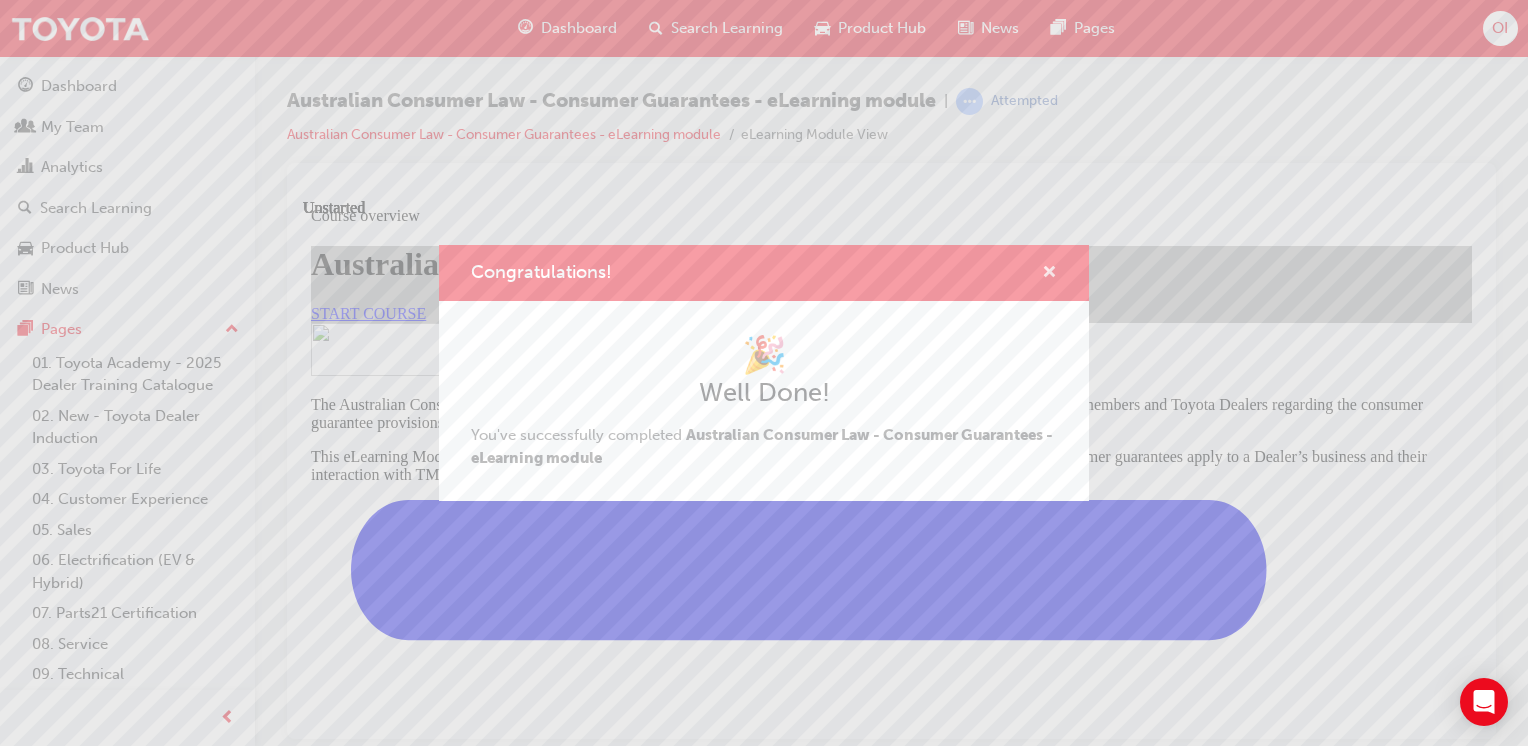 drag, startPoint x: 1054, startPoint y: 274, endPoint x: 747, endPoint y: 82, distance: 362.0953 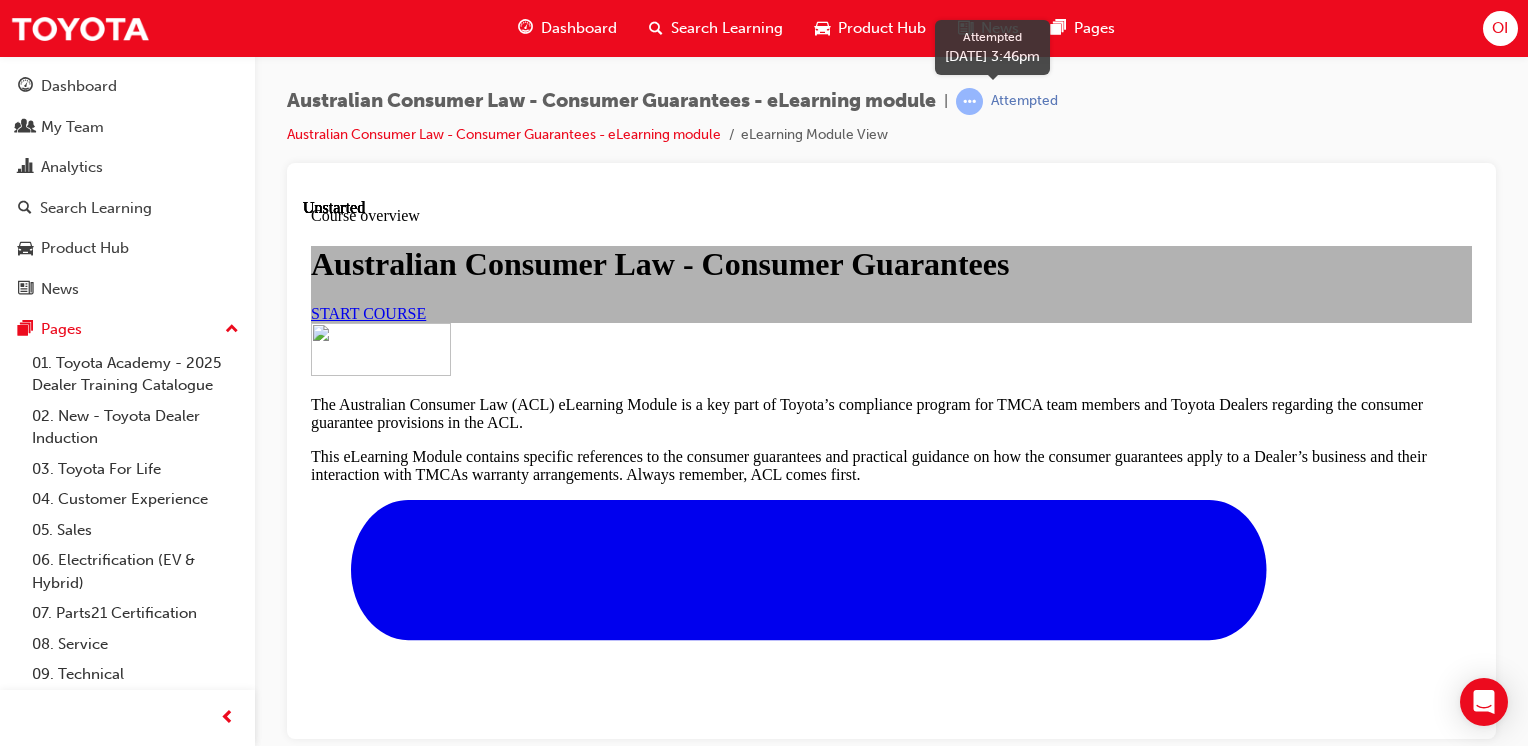 click at bounding box center [969, 101] 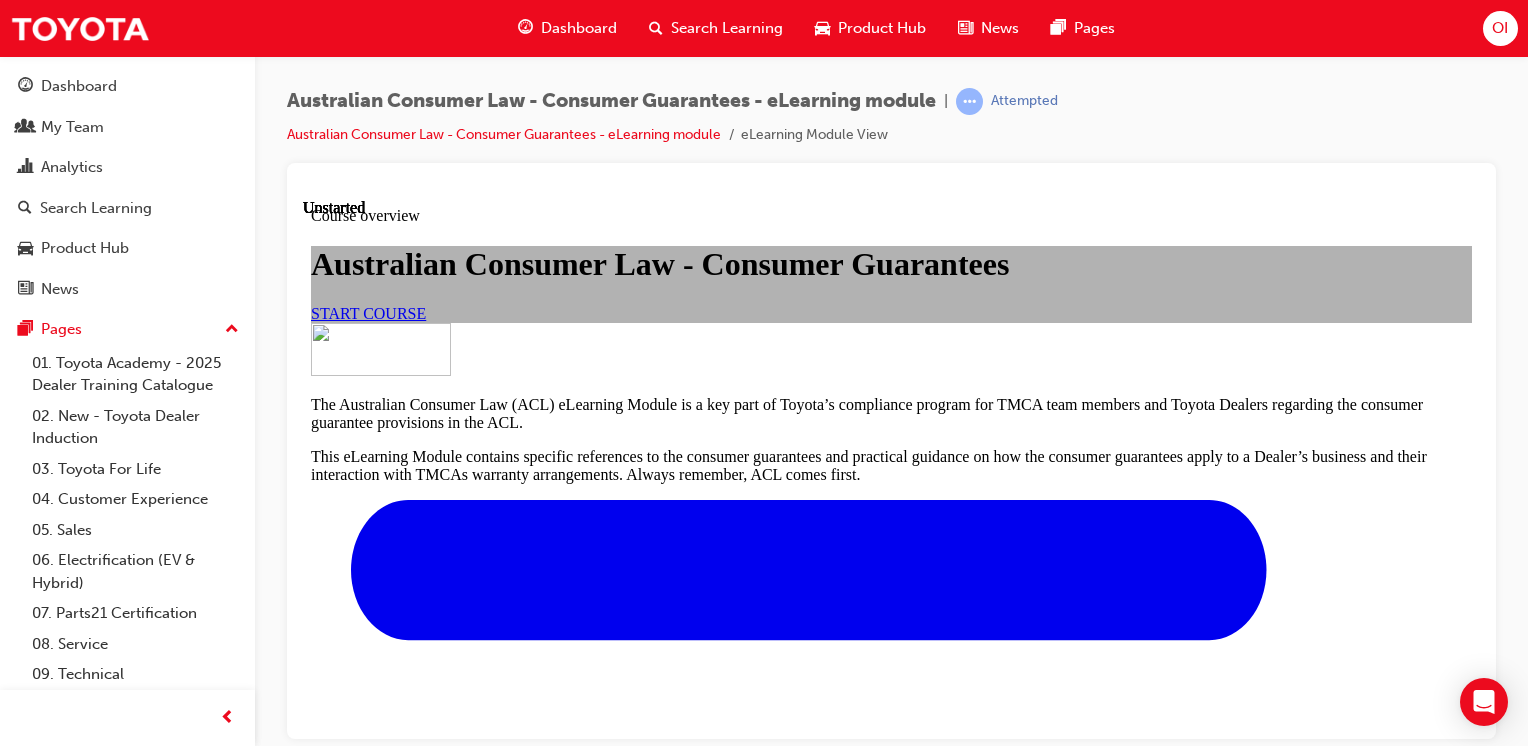 scroll, scrollTop: 300, scrollLeft: 0, axis: vertical 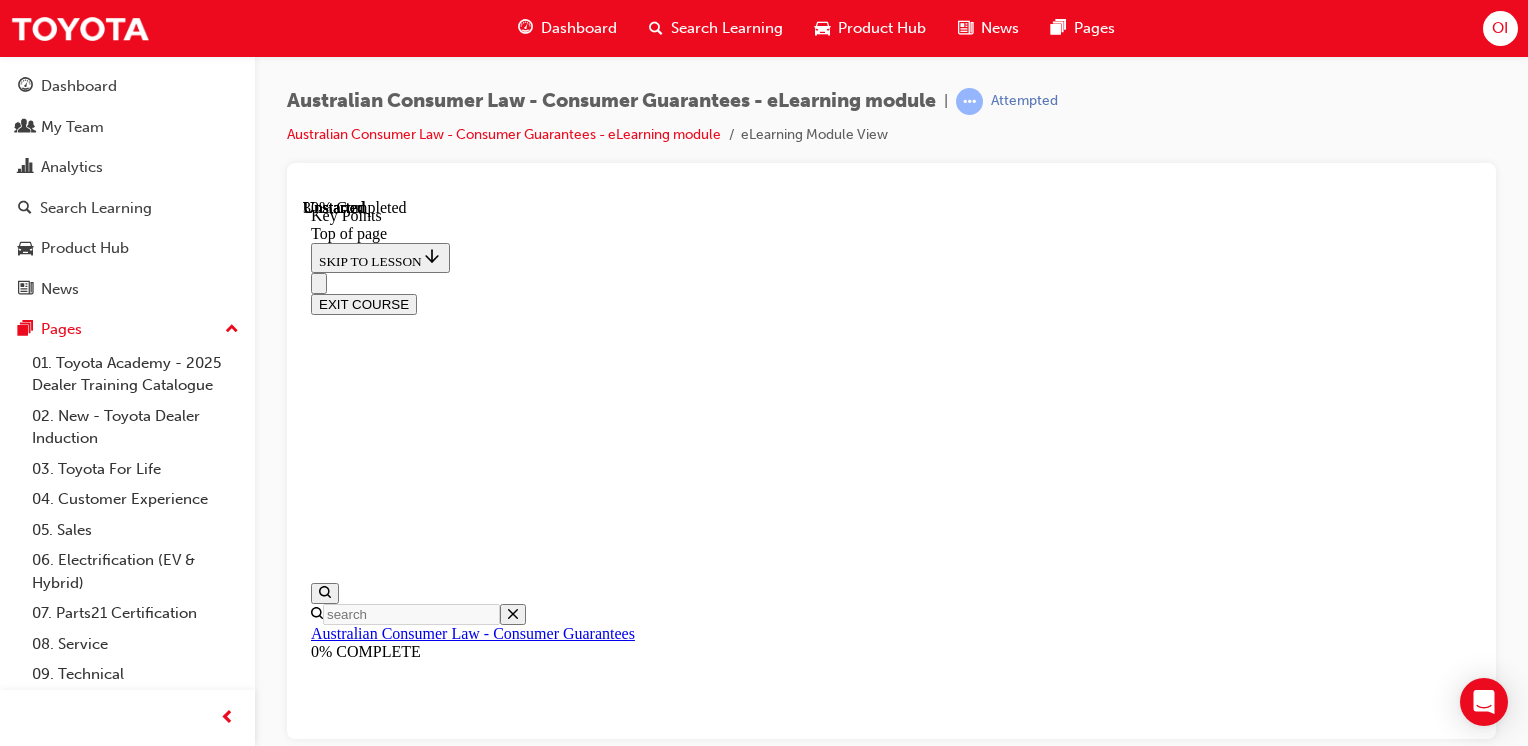 click on "* For the purpose of the ACL, the term ‘supplier’ refers to dealers. The term ‘supplier’ would also refer to a manufacturer if it sells or otherwise supplies vehicles directly to consumers, including via online platforms; this would be in addition to their inherent classification under the ACL as ‘manufacturers’.  ** Goods are of acceptable quality if they are safe, durable and free from defects, are acceptable in appearance and finish and do everything that they are commonly used for." at bounding box center [891, 9497] 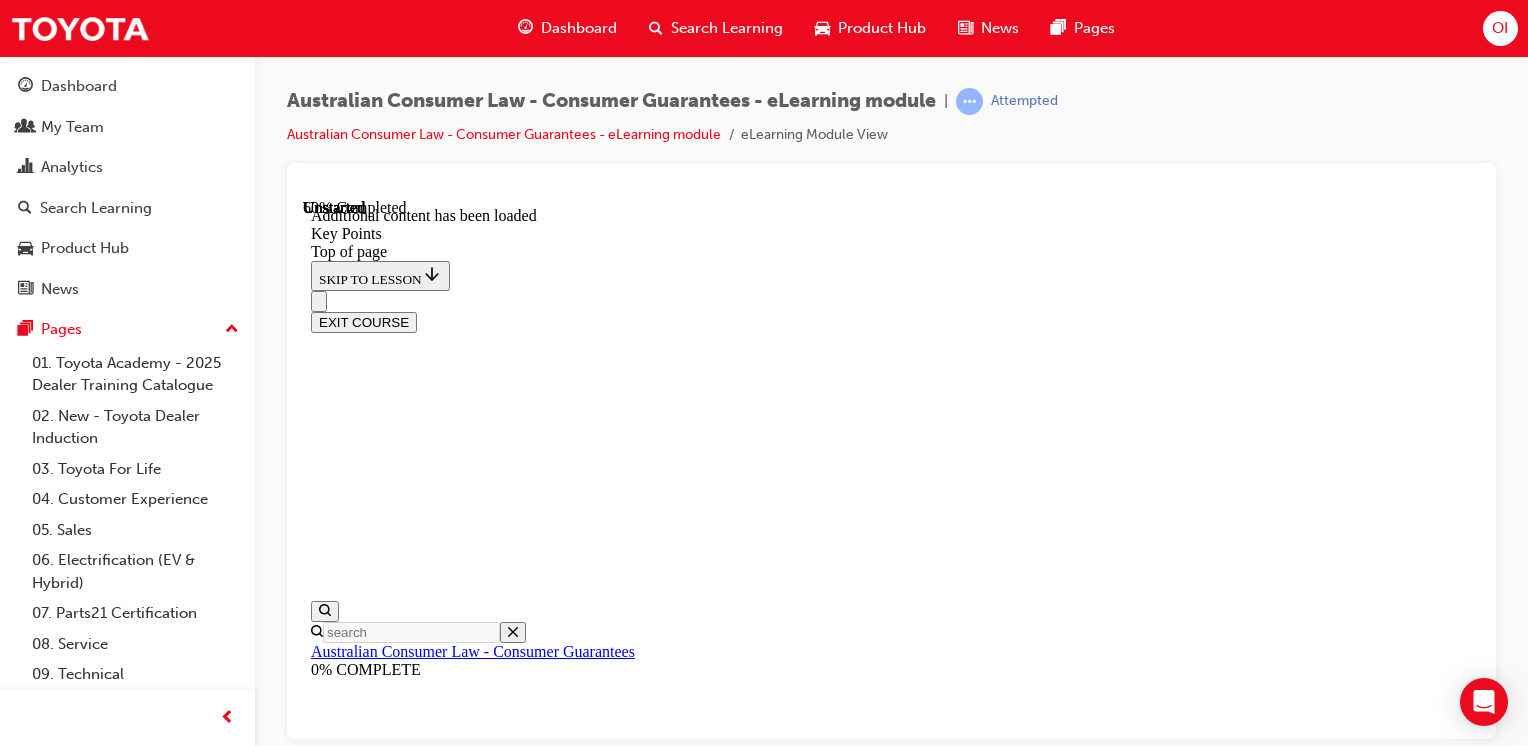 scroll, scrollTop: 2775, scrollLeft: 0, axis: vertical 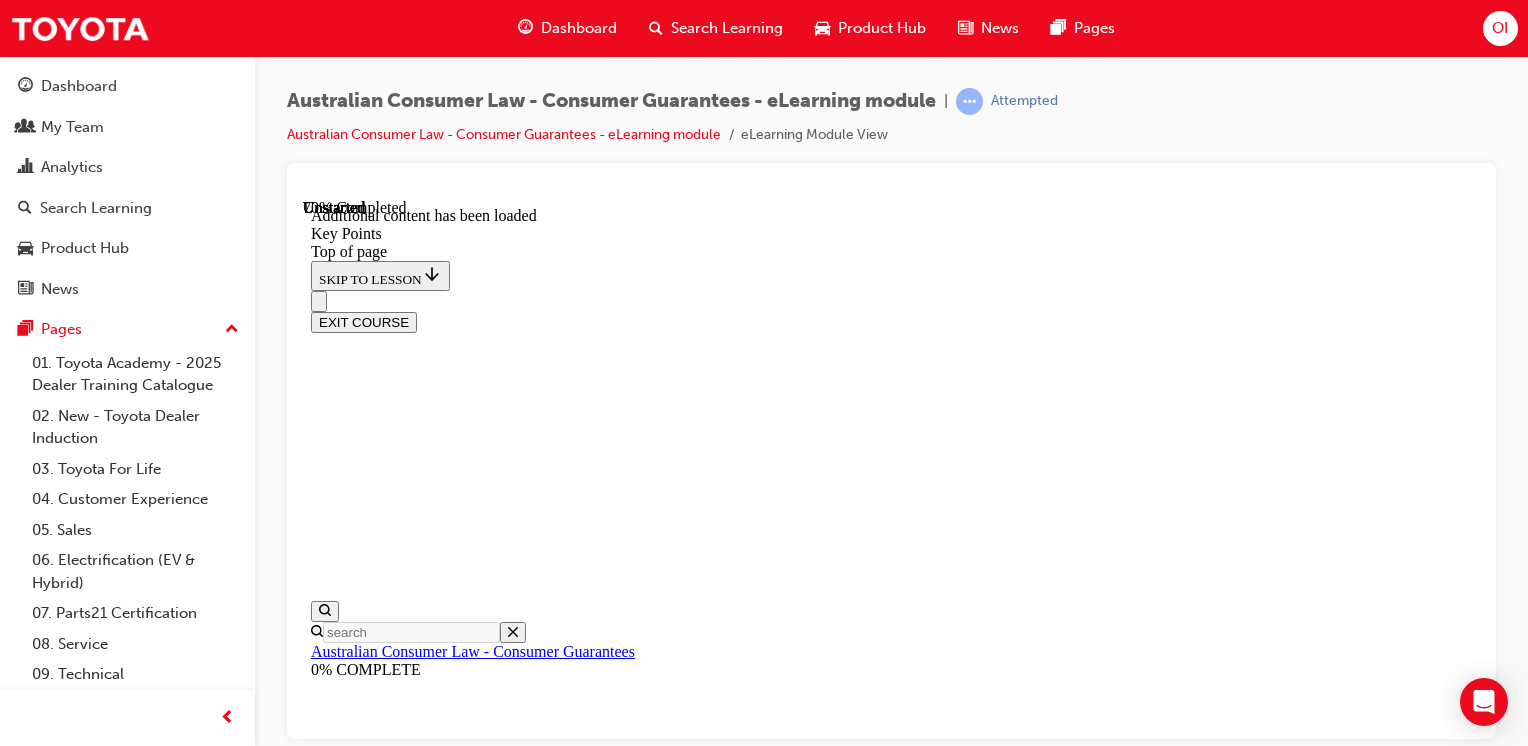 click on "CONTINUE" at bounding box center [353, 16521] 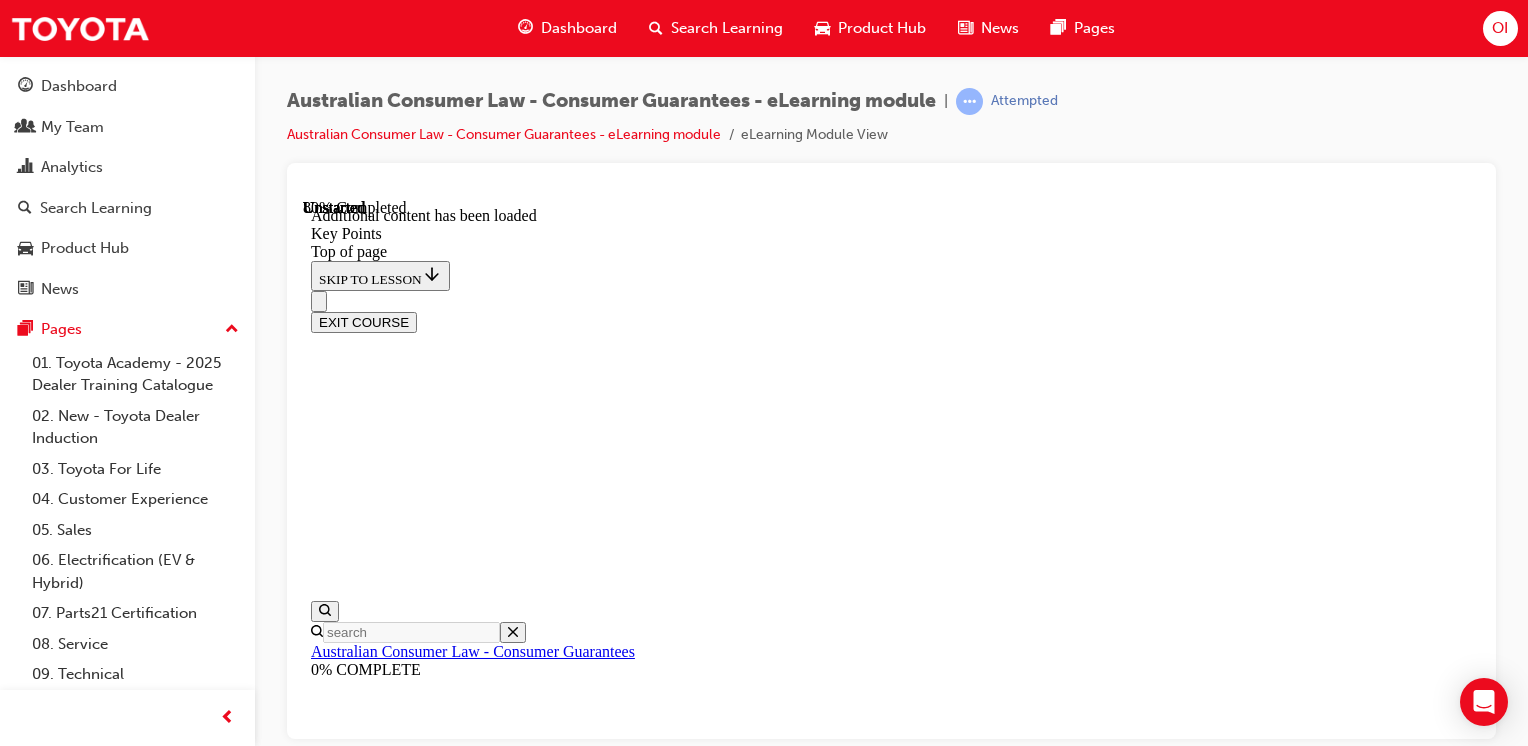 scroll, scrollTop: 3665, scrollLeft: 0, axis: vertical 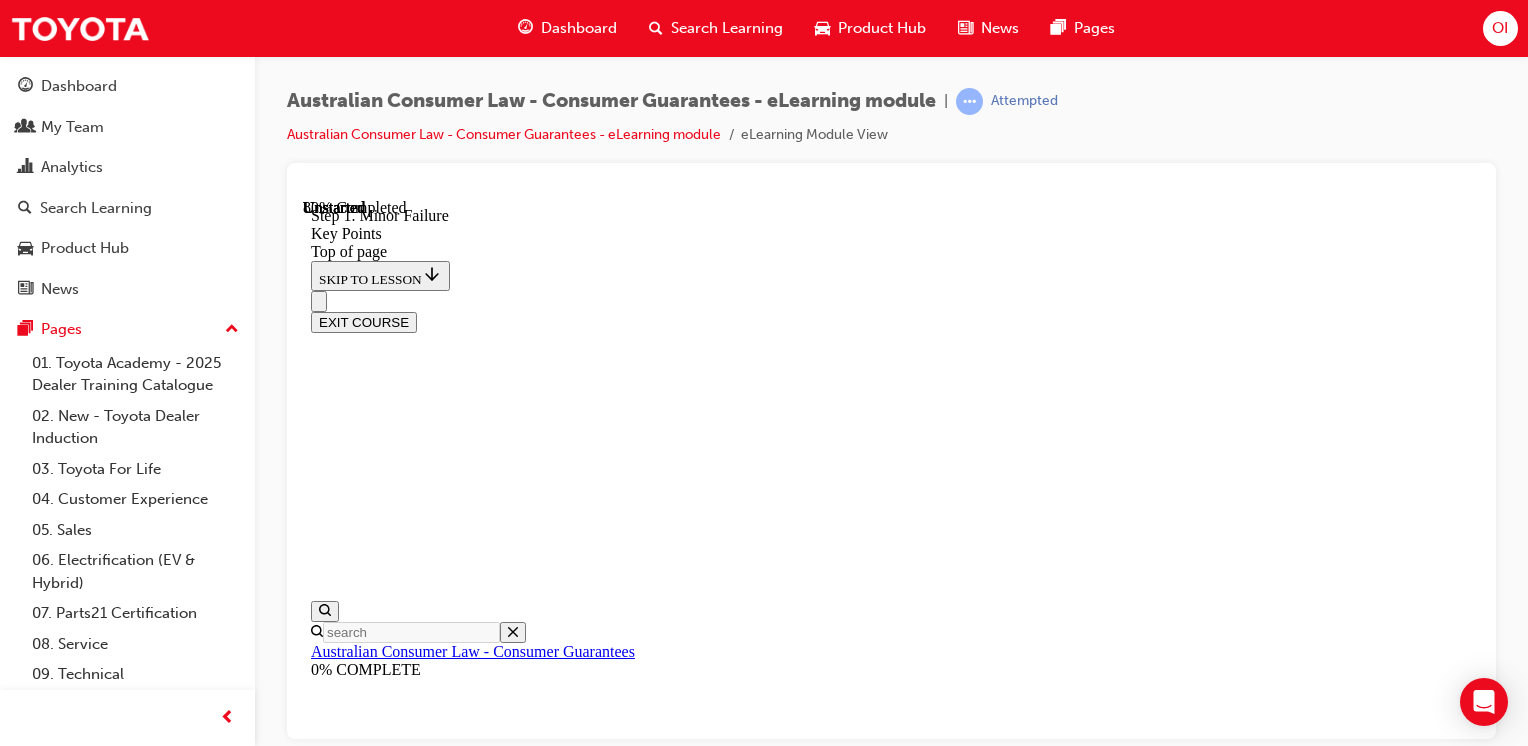 click on "2" at bounding box center [362, 17130] 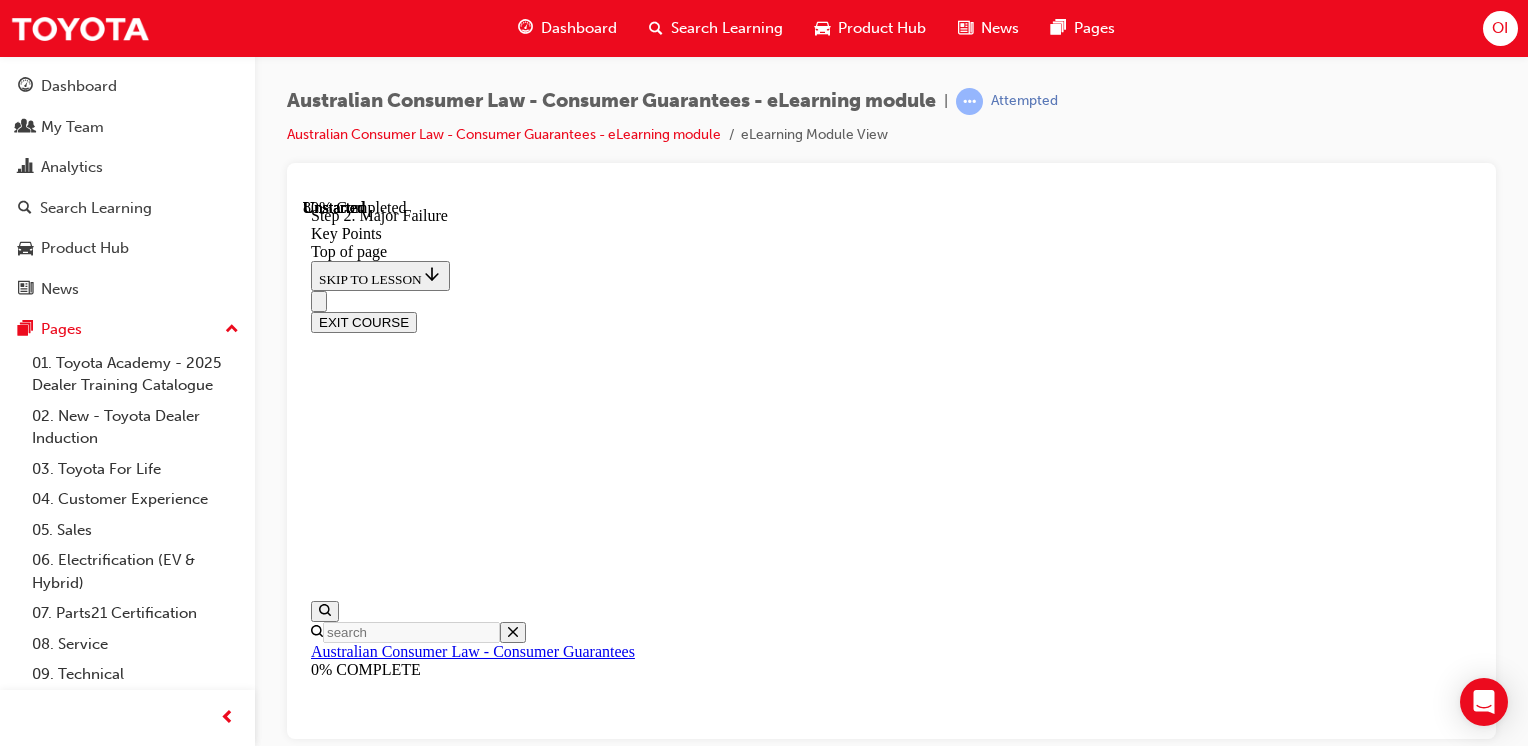 scroll, scrollTop: 3582, scrollLeft: 0, axis: vertical 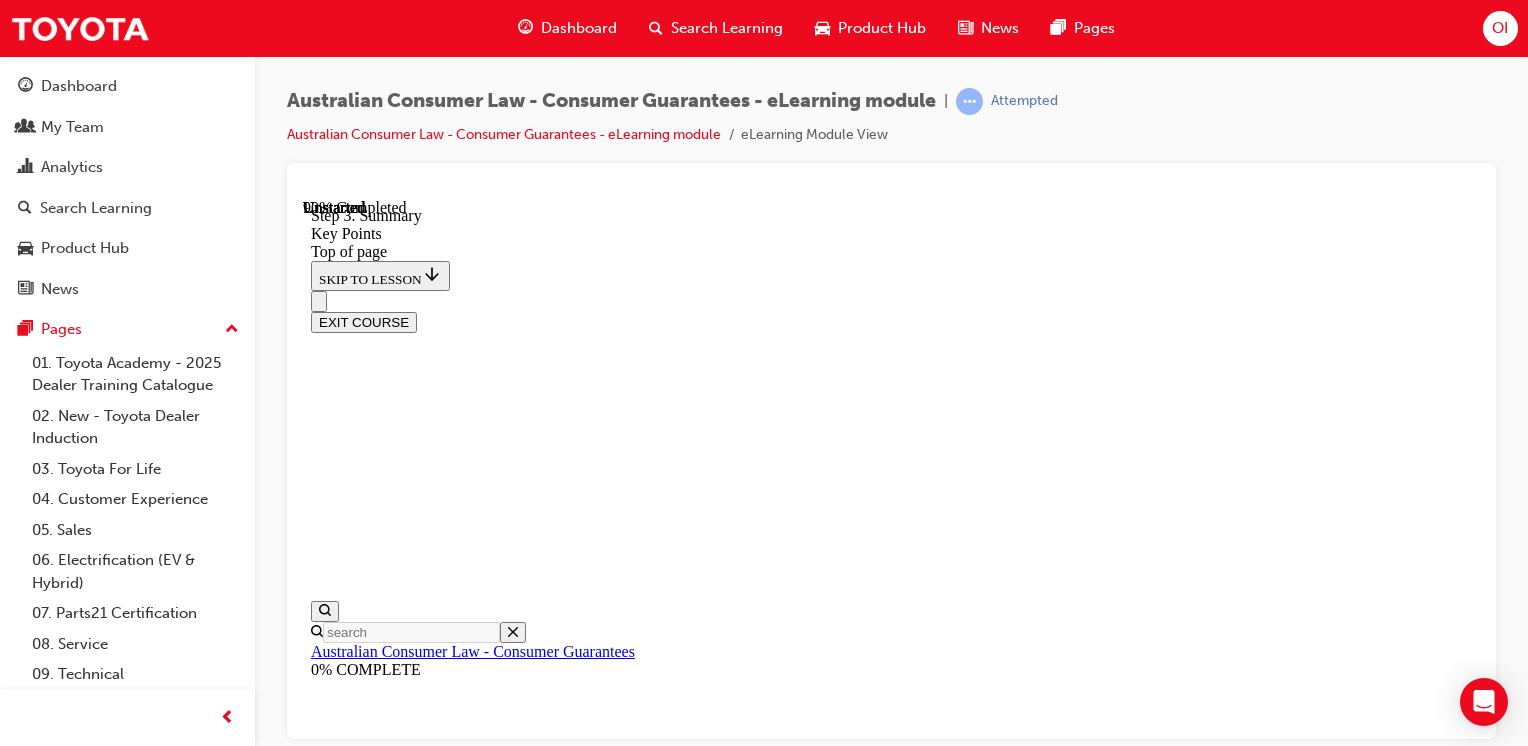 click on "1" at bounding box center [362, 17764] 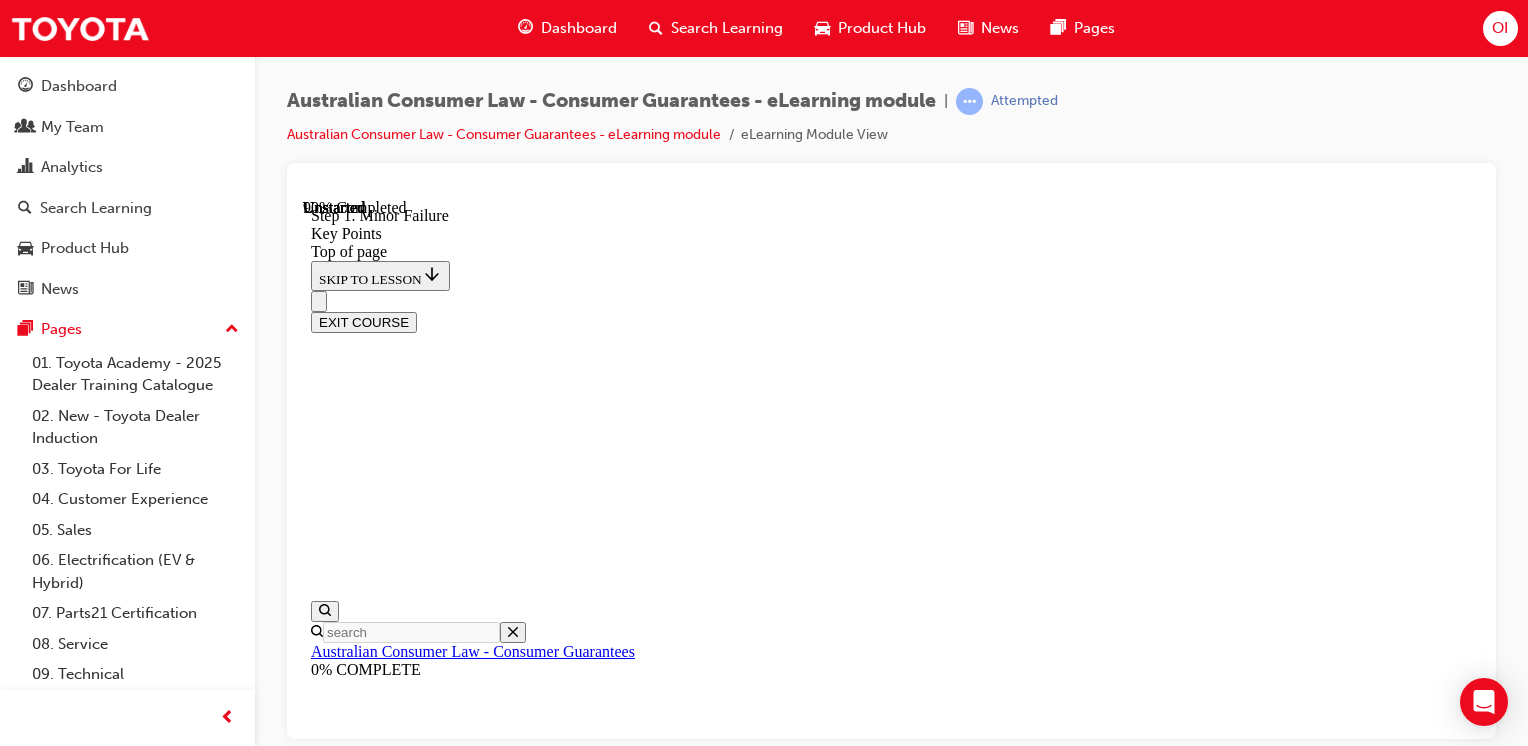scroll, scrollTop: 3165, scrollLeft: 0, axis: vertical 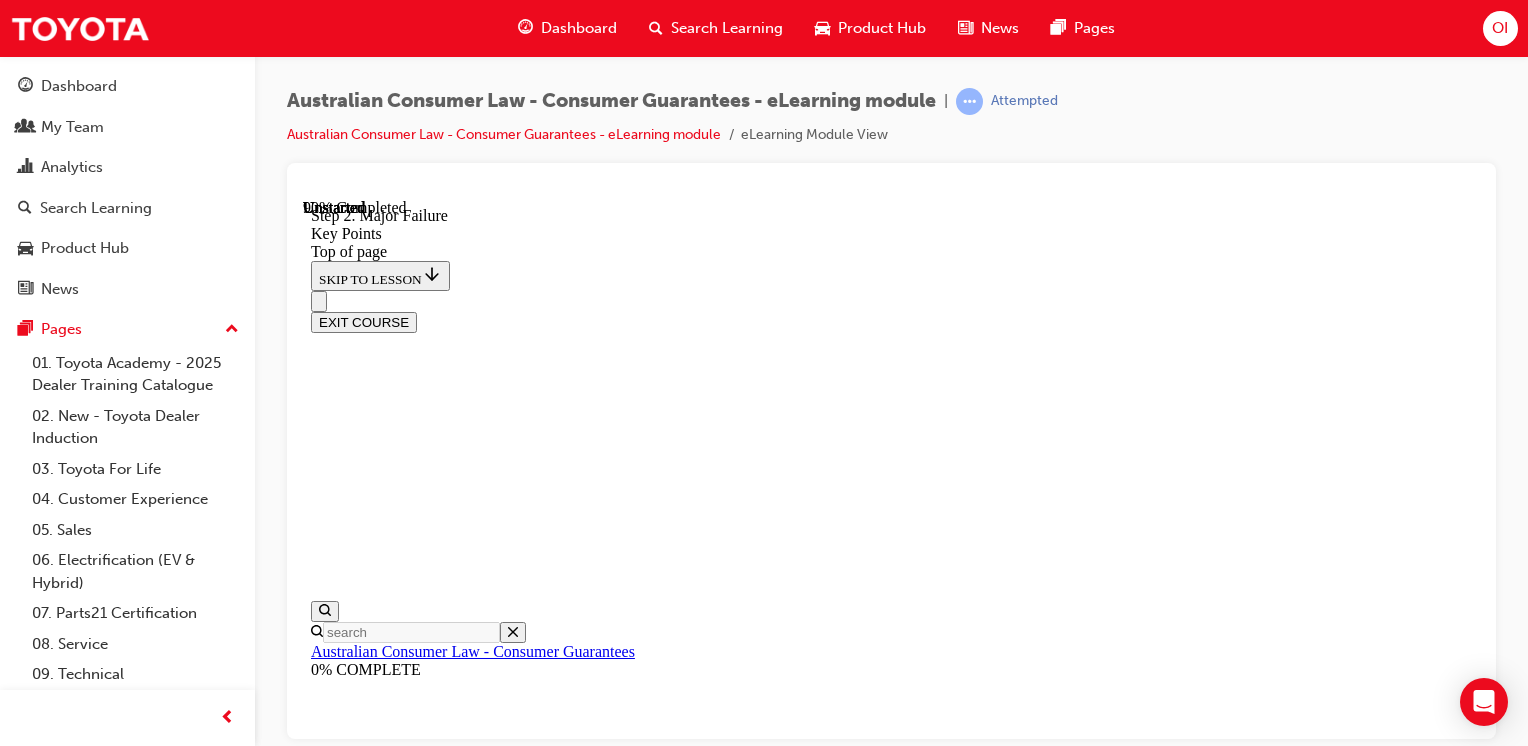 click on "CONTINUE" at bounding box center (353, 17686) 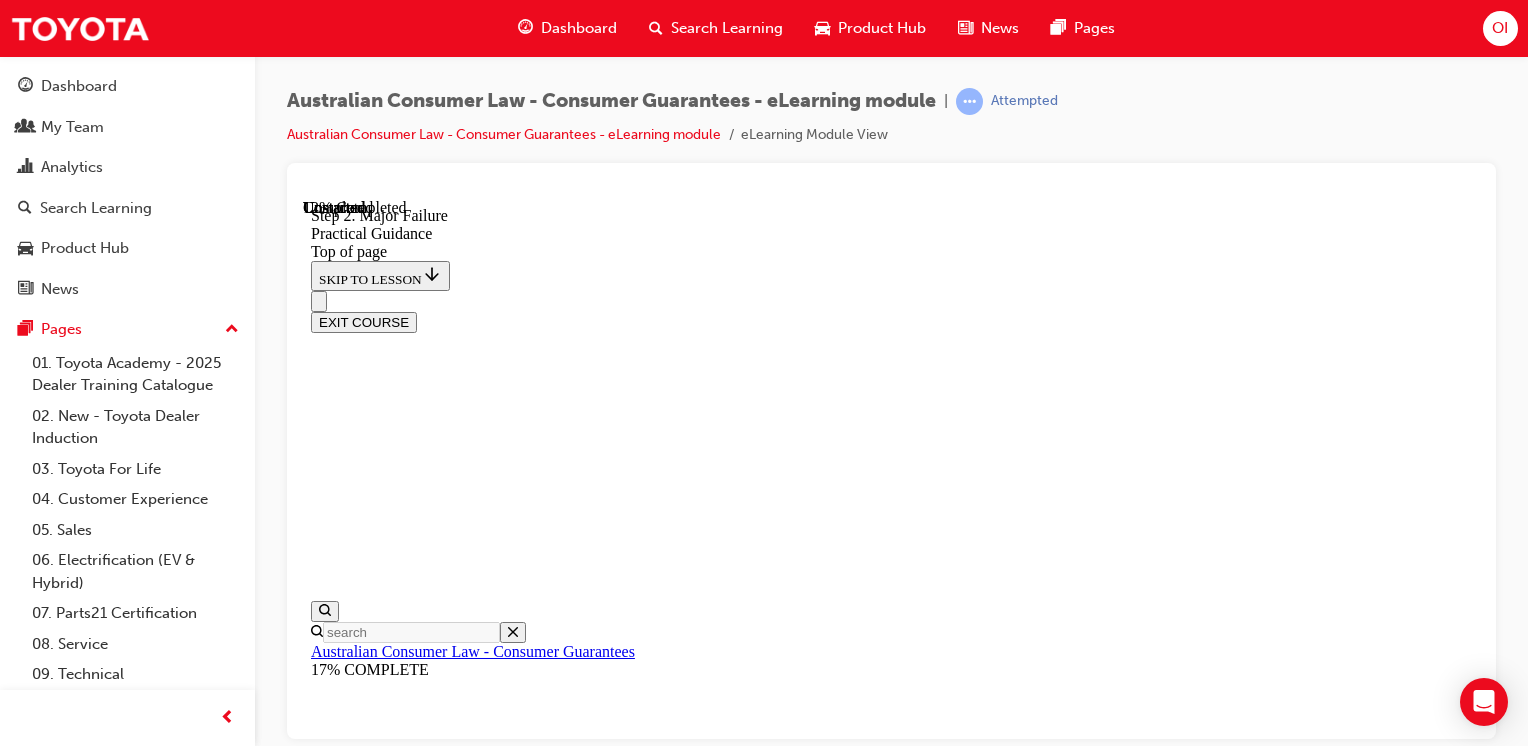 scroll, scrollTop: 380, scrollLeft: 0, axis: vertical 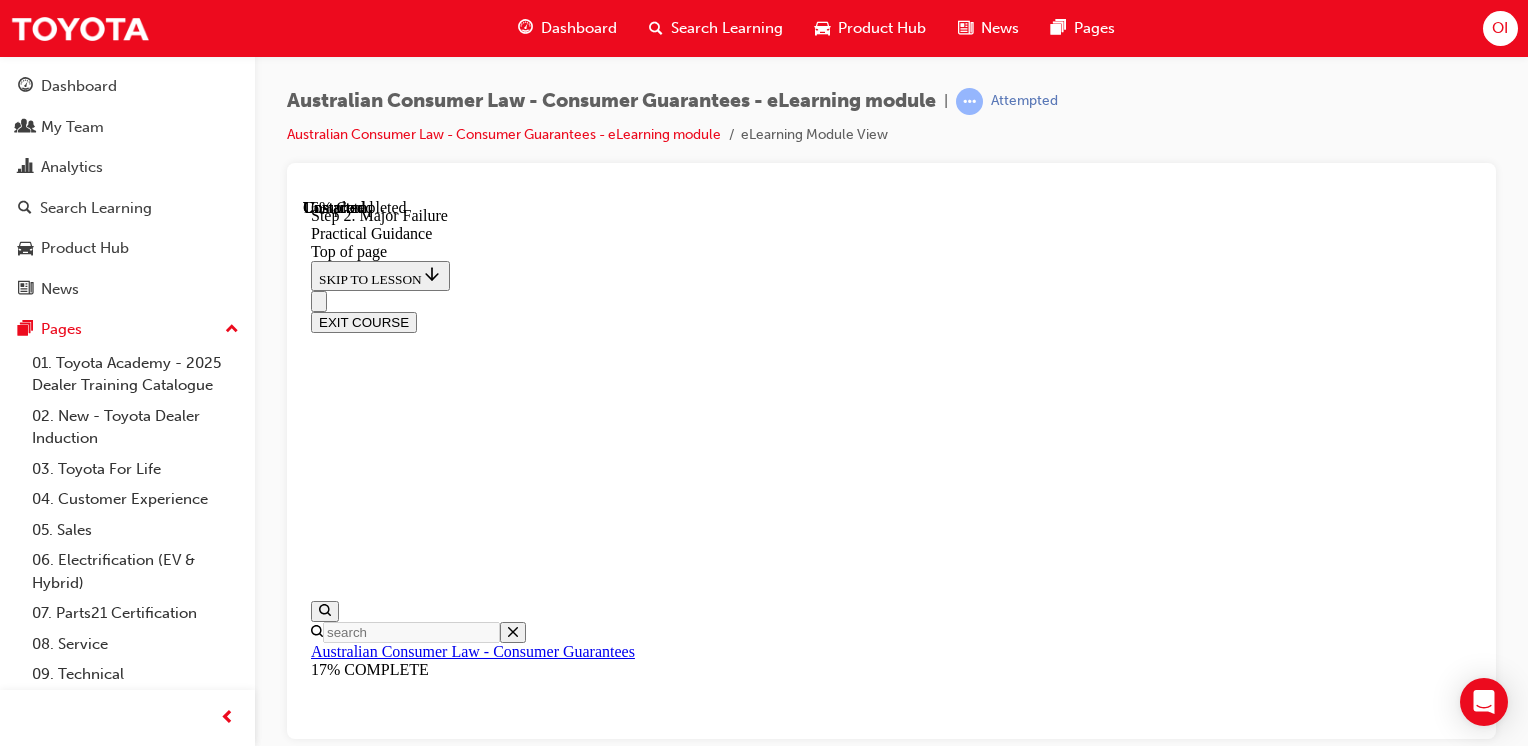 click on "CONTINUE" at bounding box center (353, 9769) 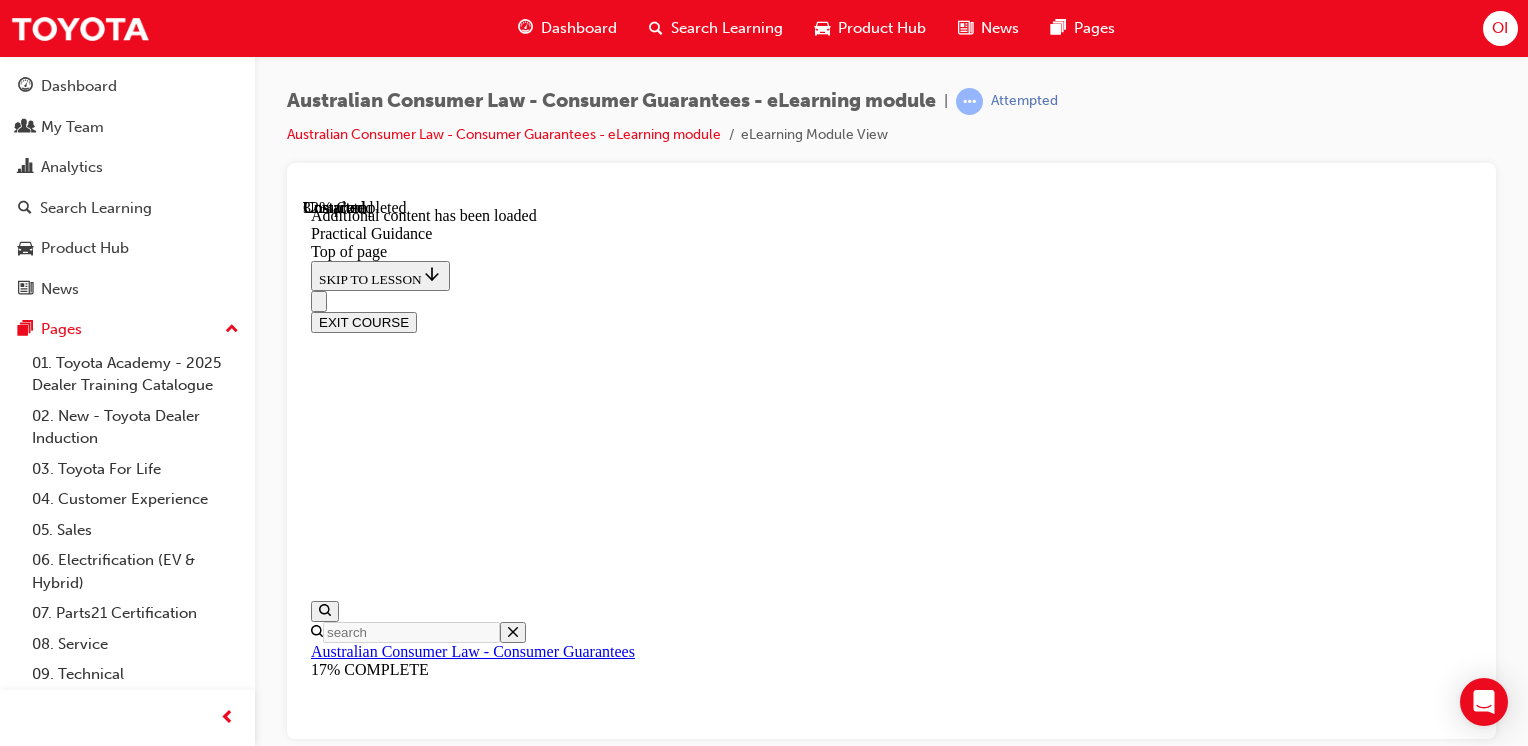 scroll, scrollTop: 1564, scrollLeft: 0, axis: vertical 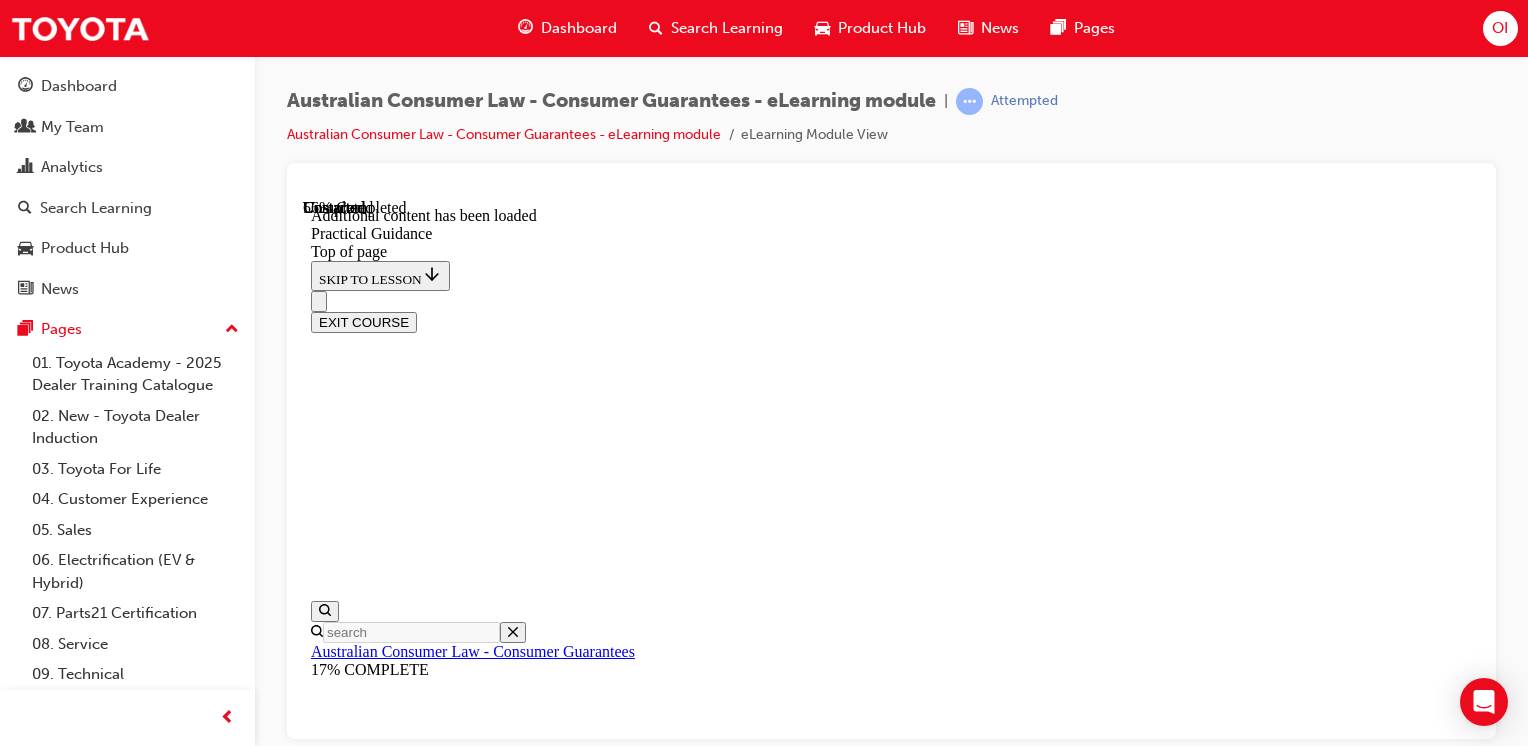 click on "CONTINUE" at bounding box center [353, 18334] 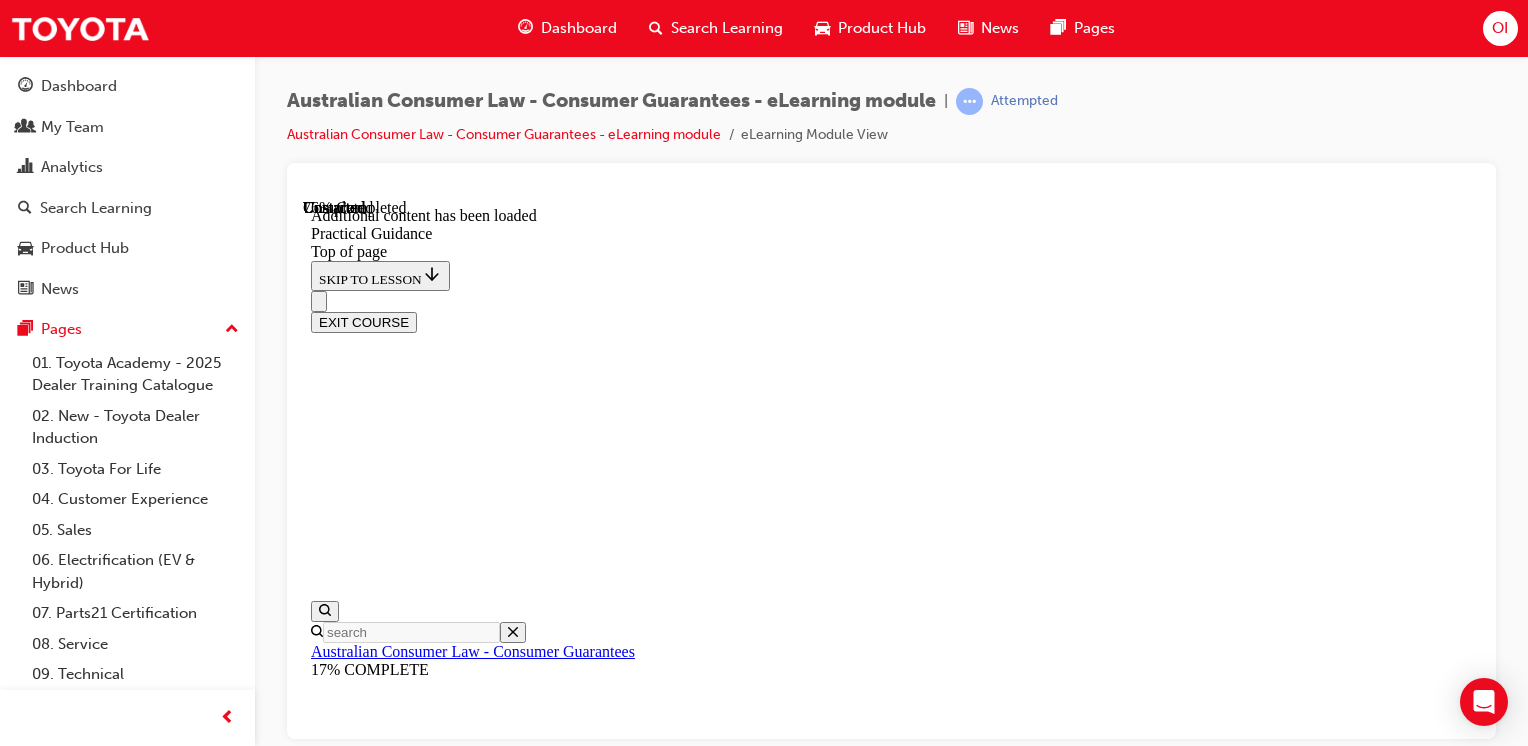 click on "CONTINUE" at bounding box center [353, 24838] 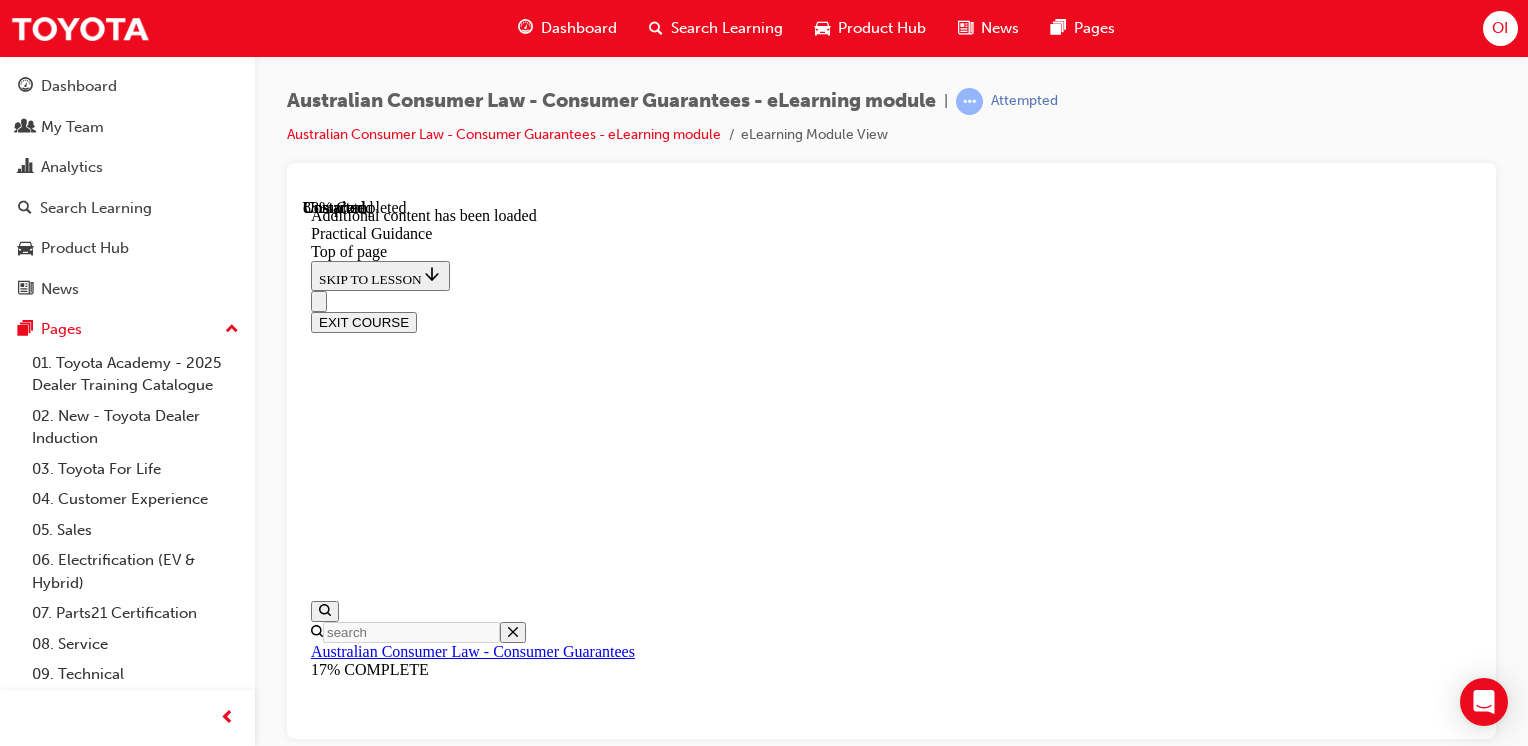 scroll, scrollTop: 5176, scrollLeft: 0, axis: vertical 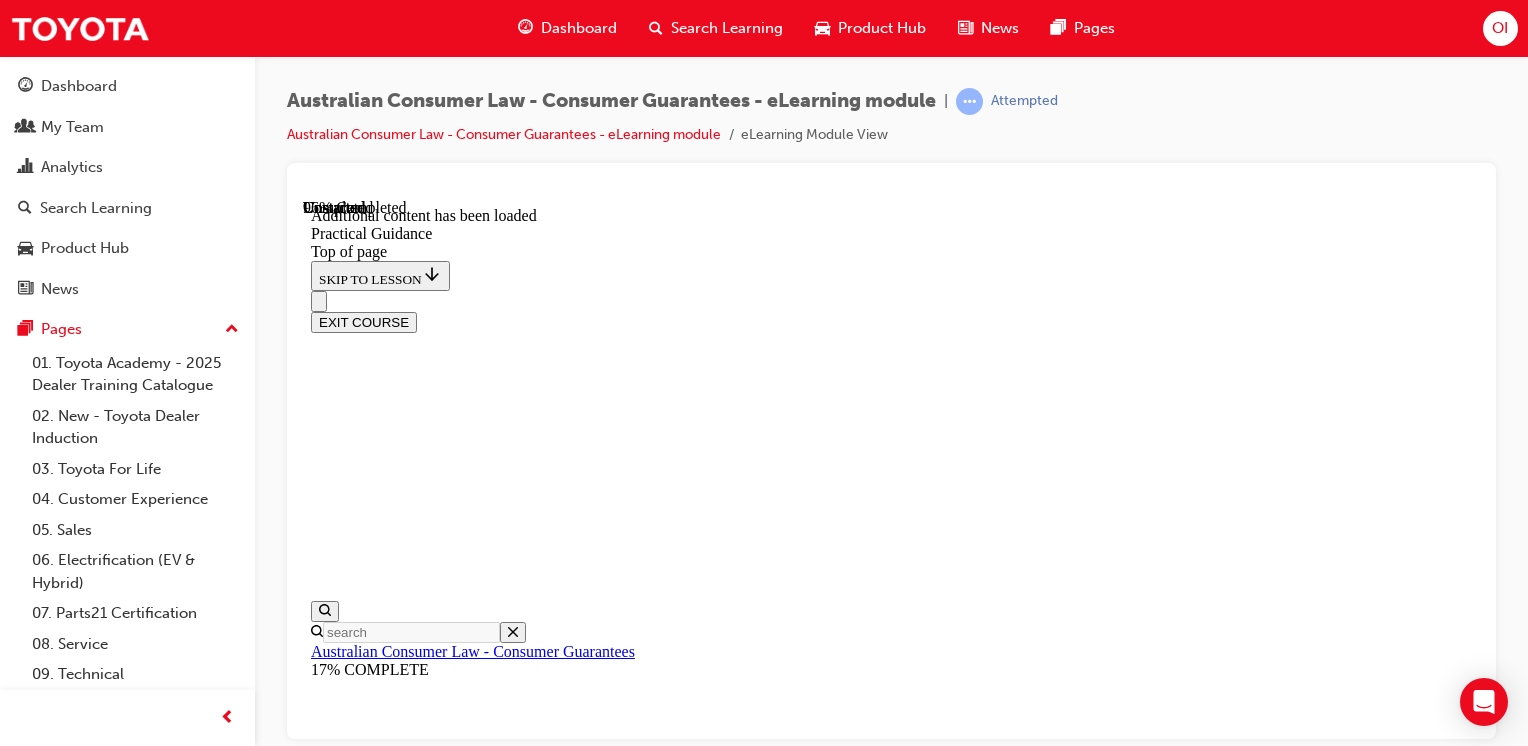 click on "CONTINUE" at bounding box center [353, 25517] 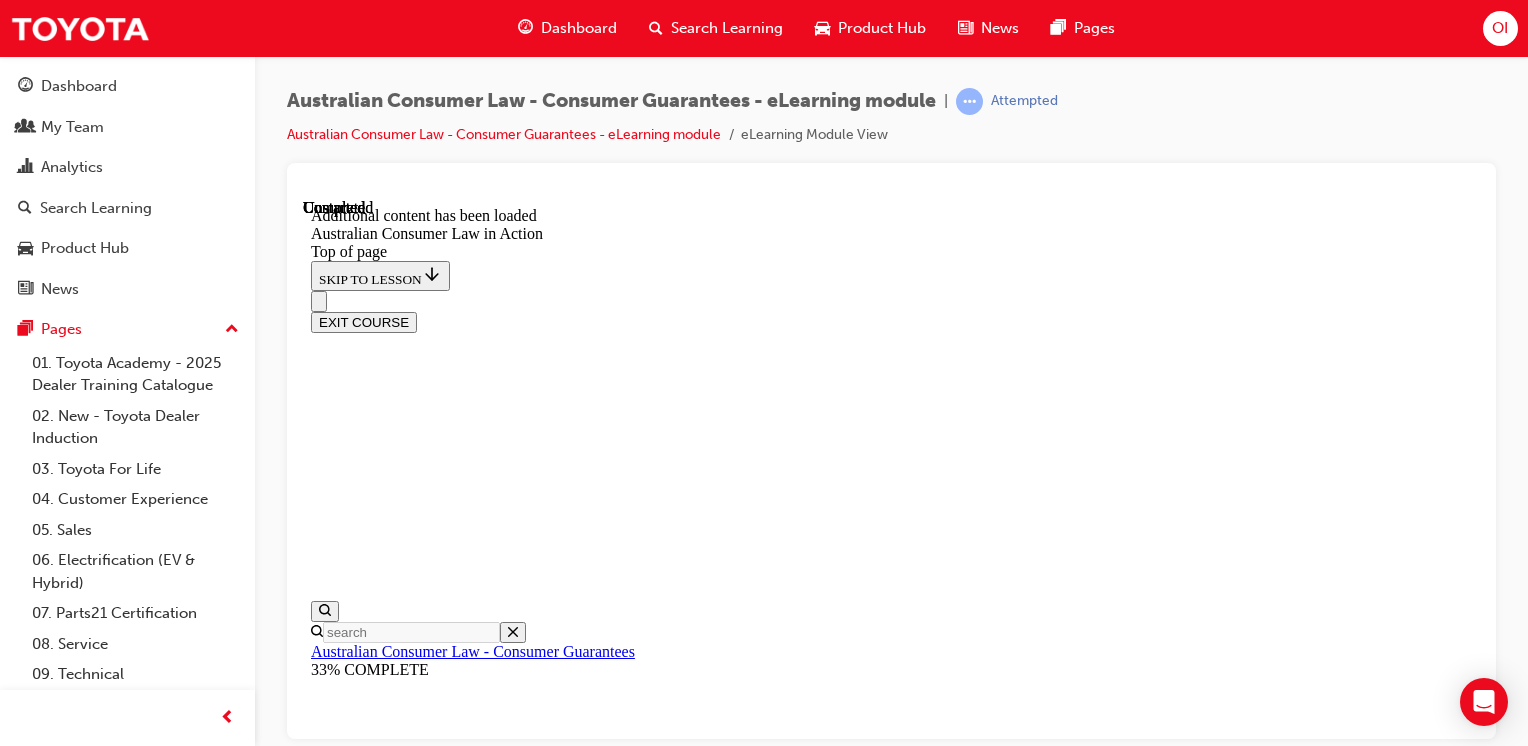scroll, scrollTop: 0, scrollLeft: 0, axis: both 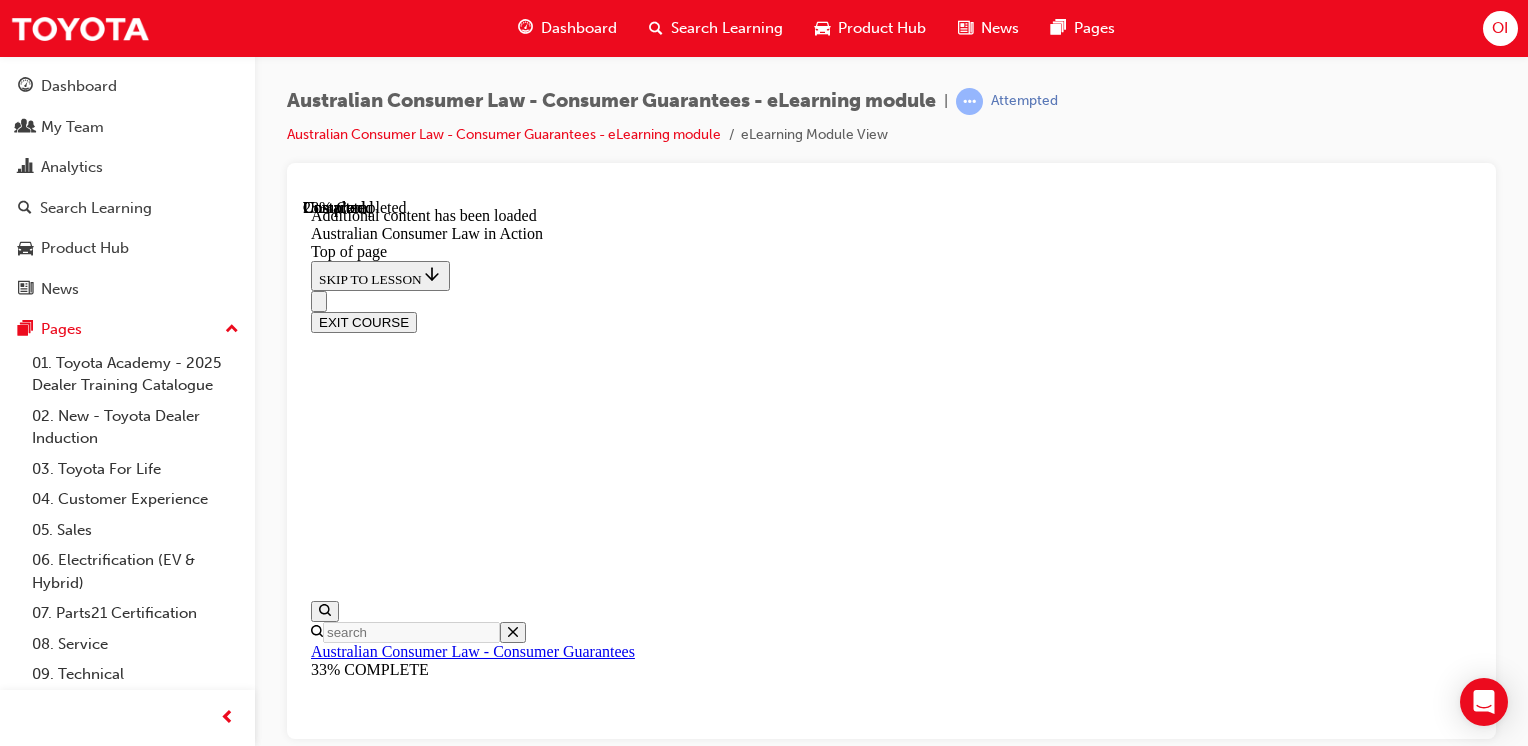 click on "CONTINUE" at bounding box center [353, 12386] 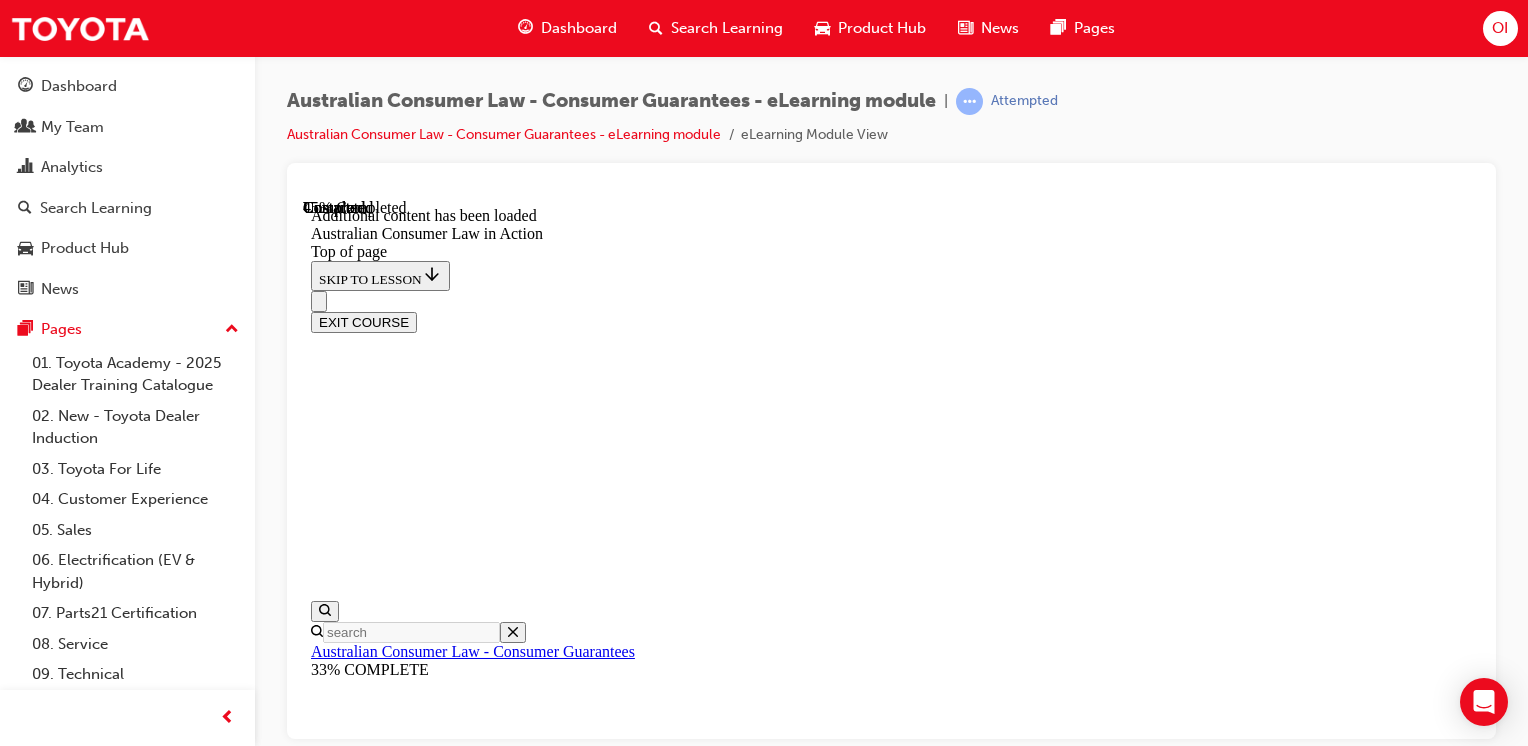 click on "CONTINUE" at bounding box center [353, 16419] 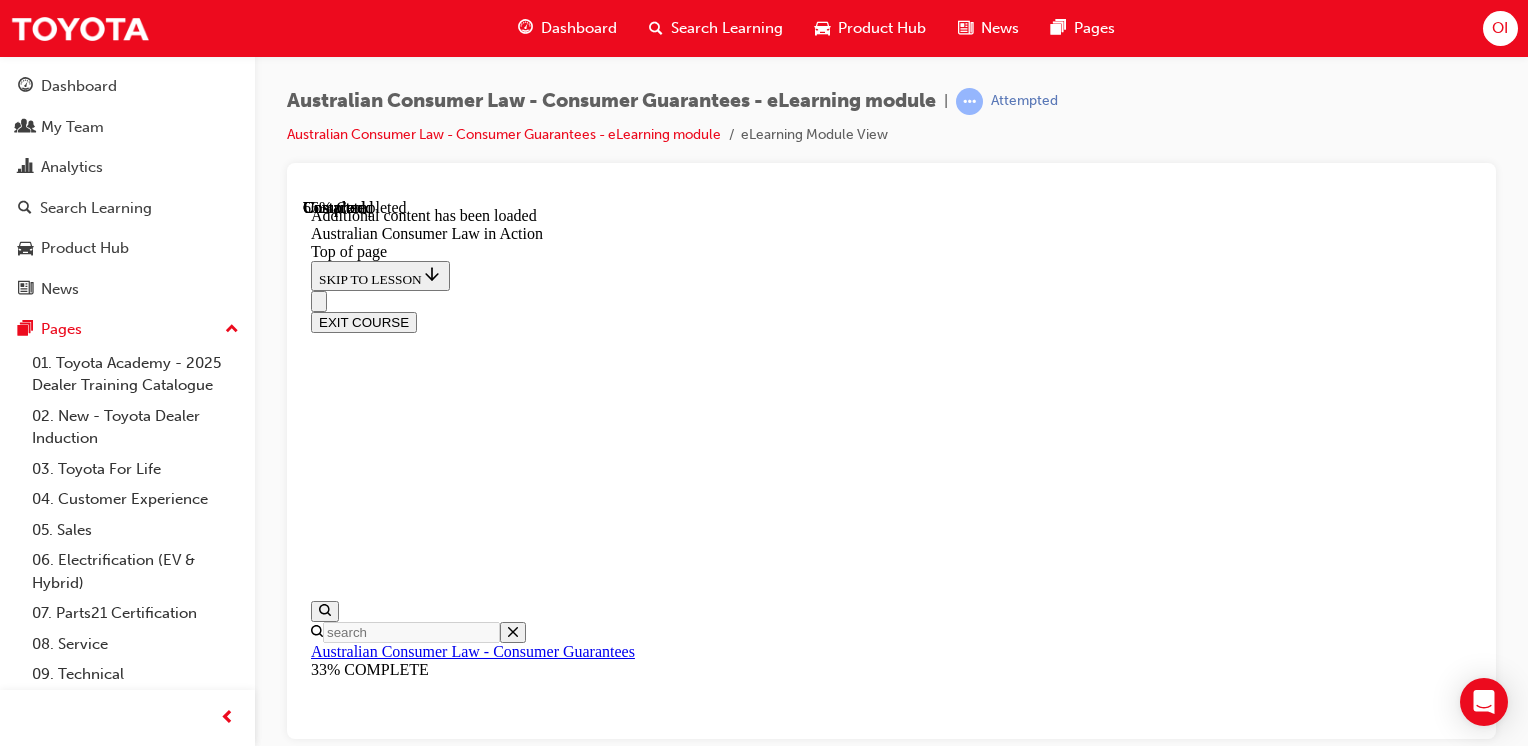 scroll, scrollTop: 2965, scrollLeft: 0, axis: vertical 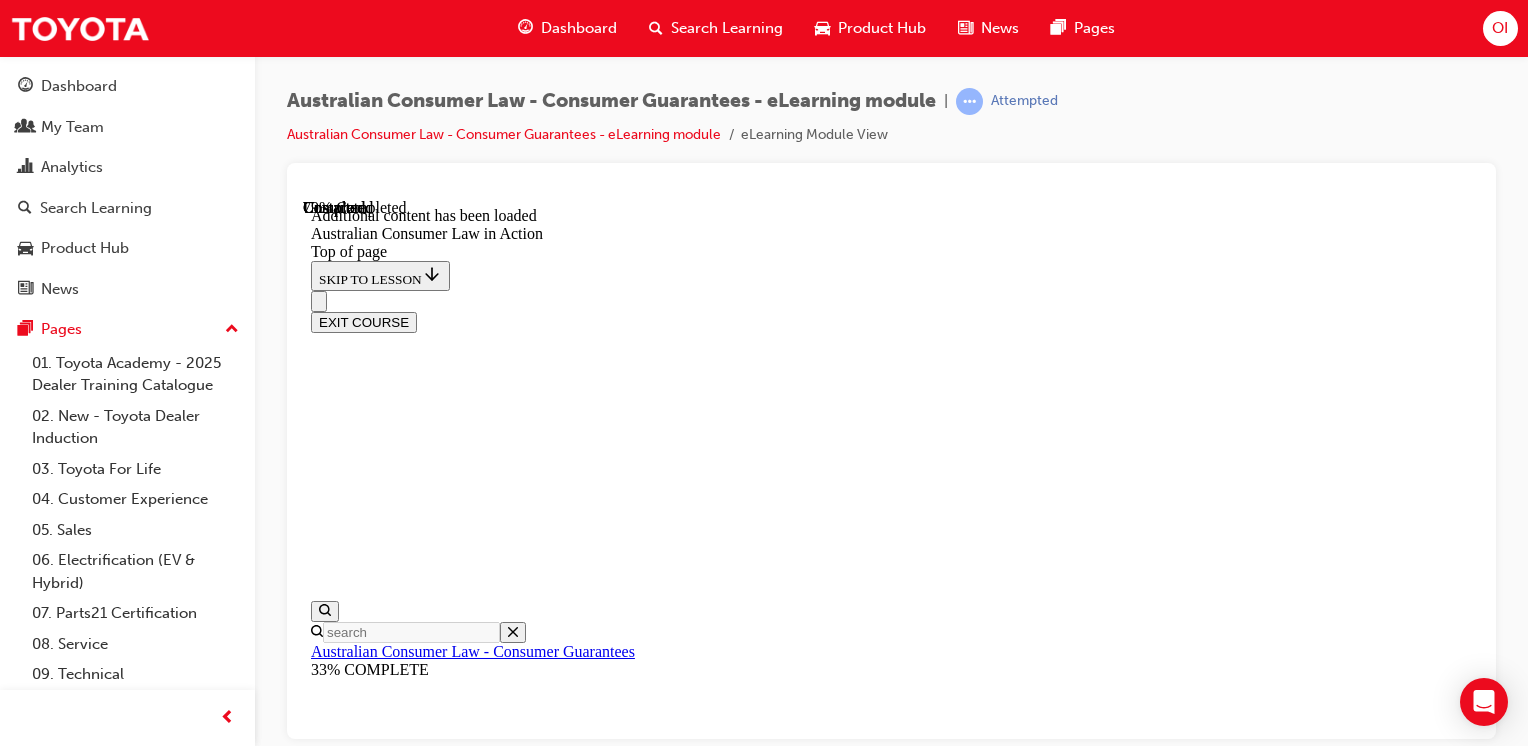 click on "CONTINUE" at bounding box center [353, 23342] 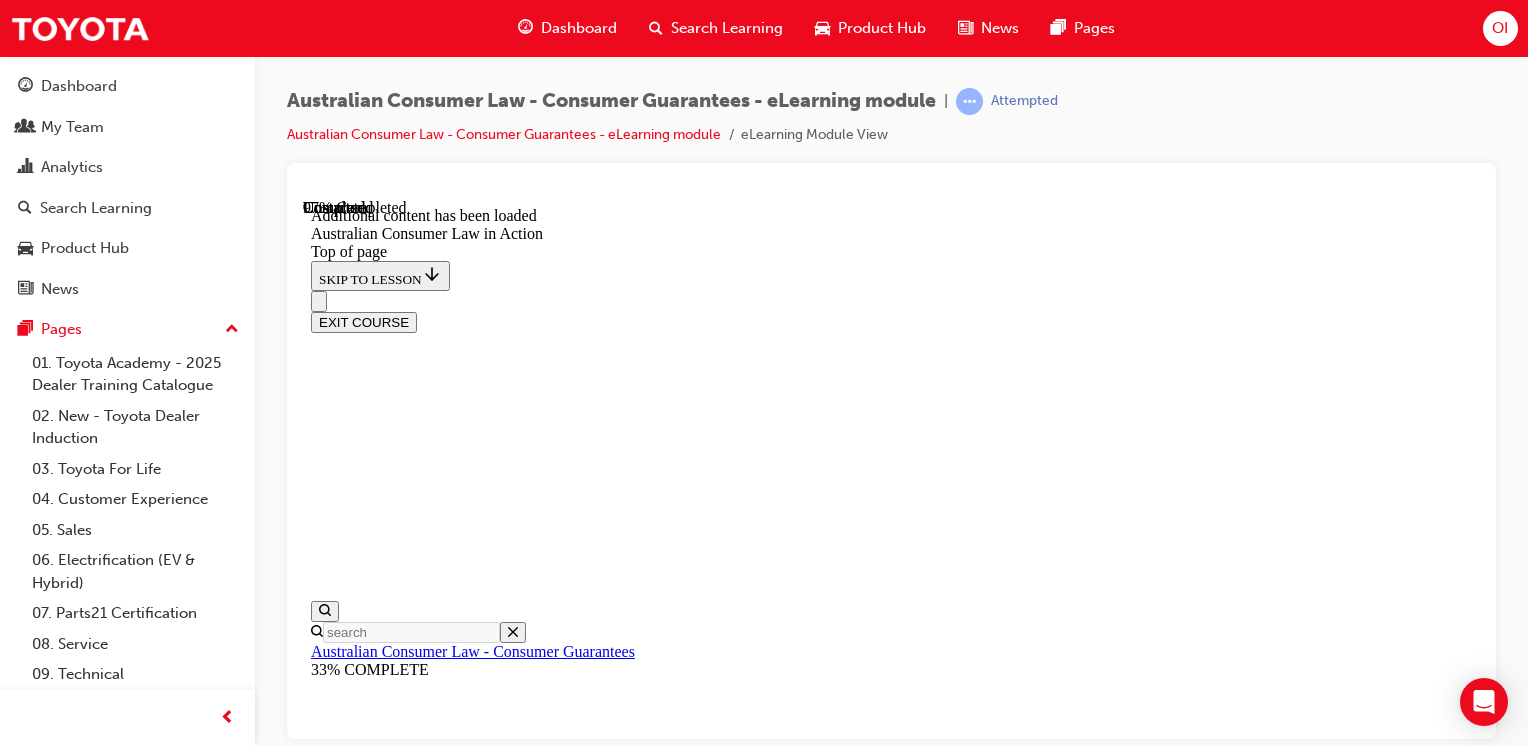 scroll, scrollTop: 4204, scrollLeft: 0, axis: vertical 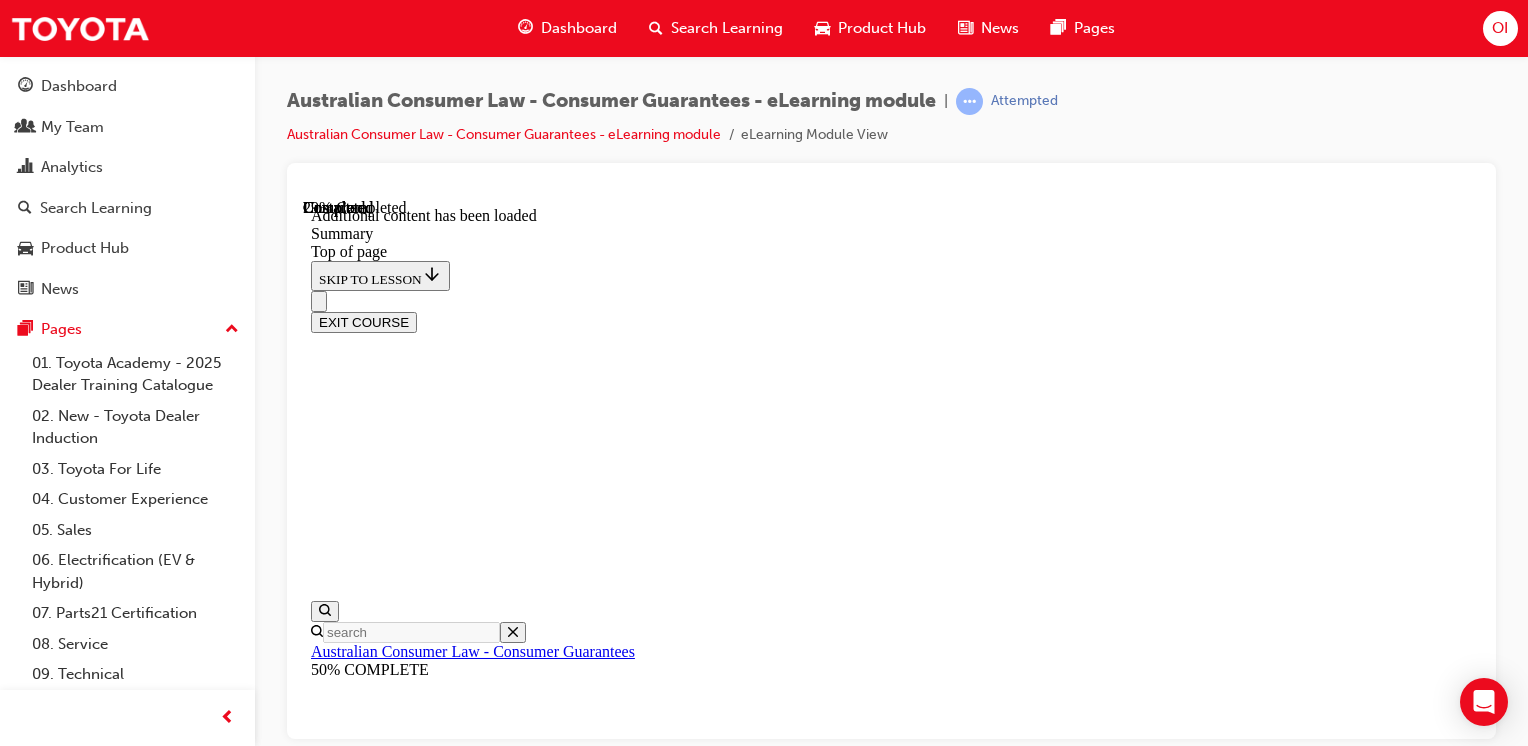 click on "CONTINUE" at bounding box center [353, 9650] 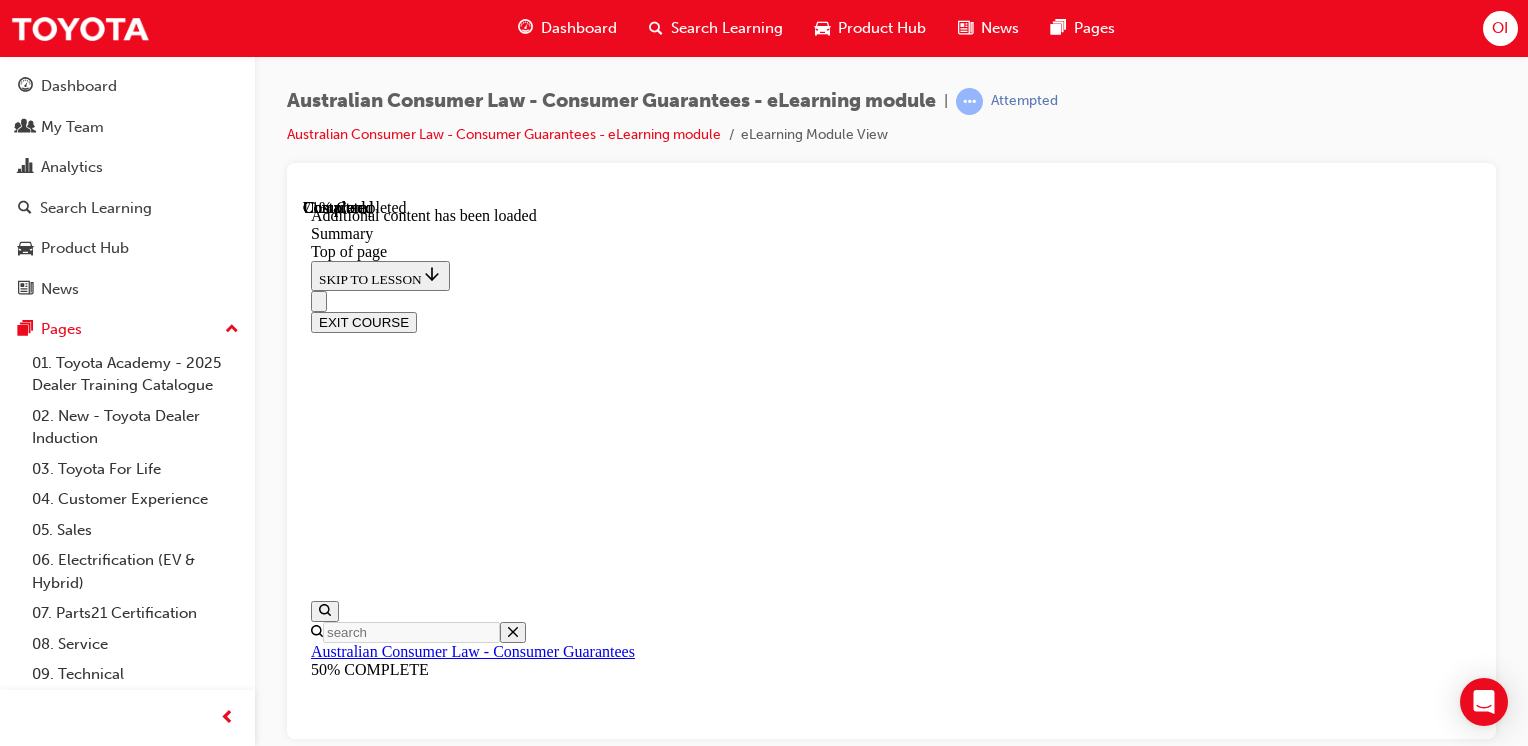 scroll, scrollTop: 1680, scrollLeft: 0, axis: vertical 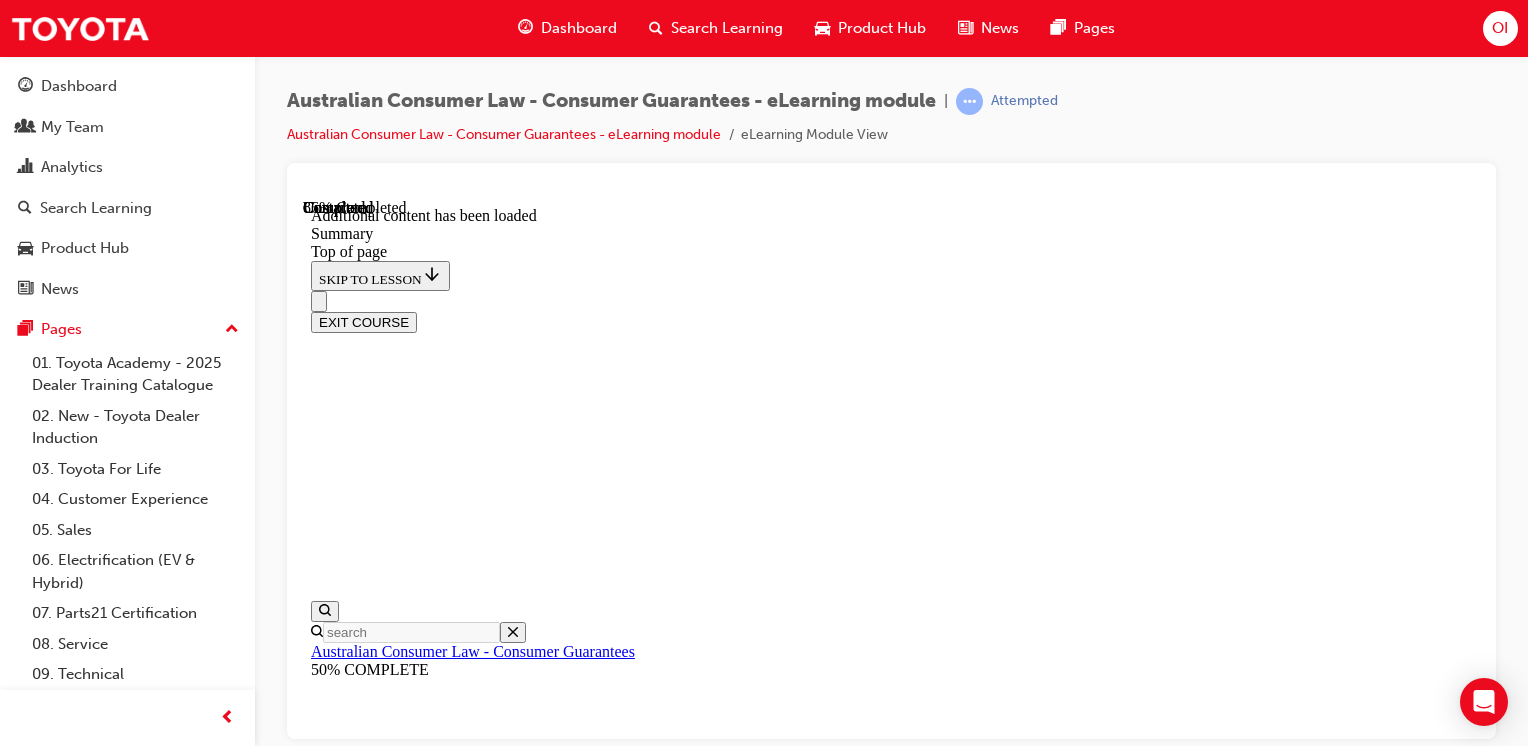 click on "CONTINUE" at bounding box center (353, 11232) 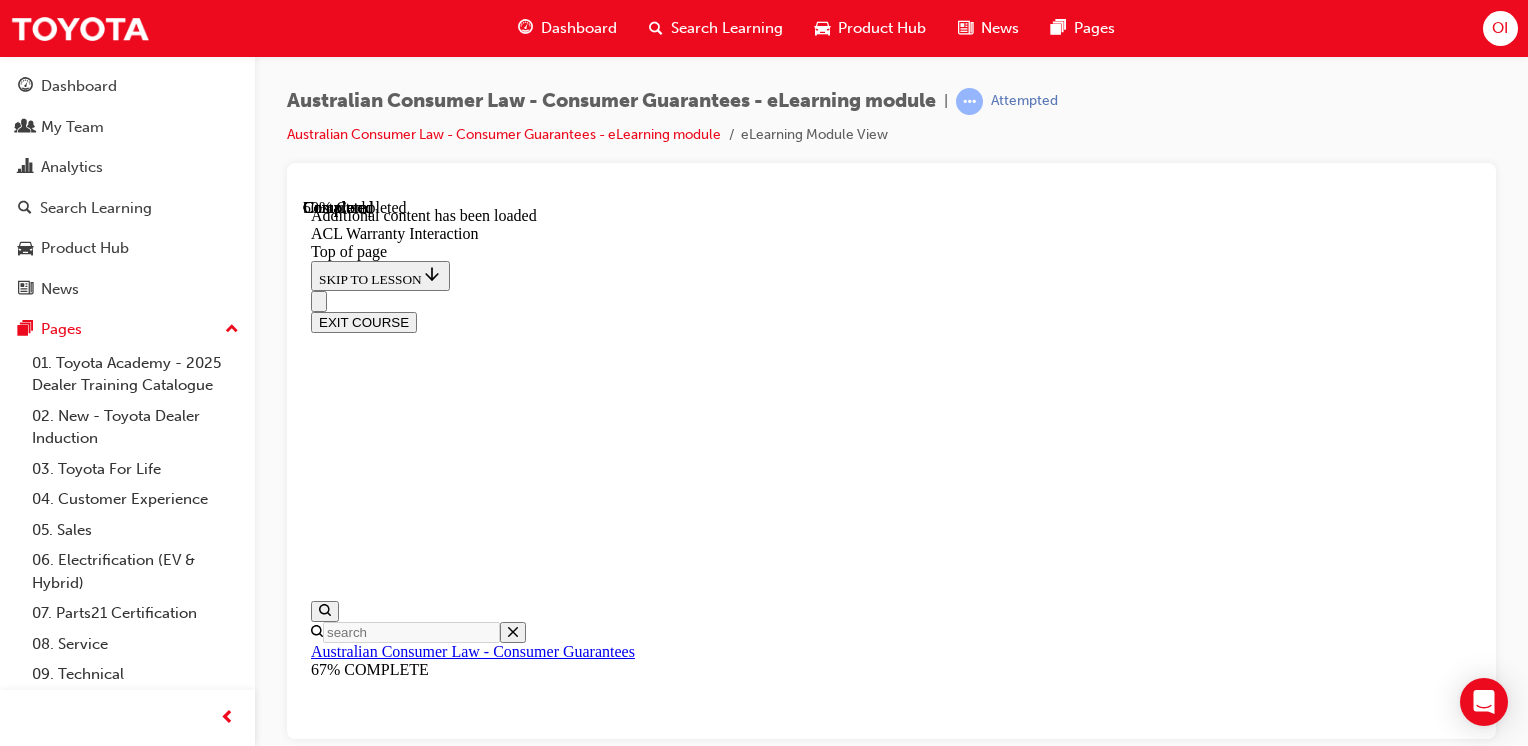 scroll, scrollTop: 1362, scrollLeft: 0, axis: vertical 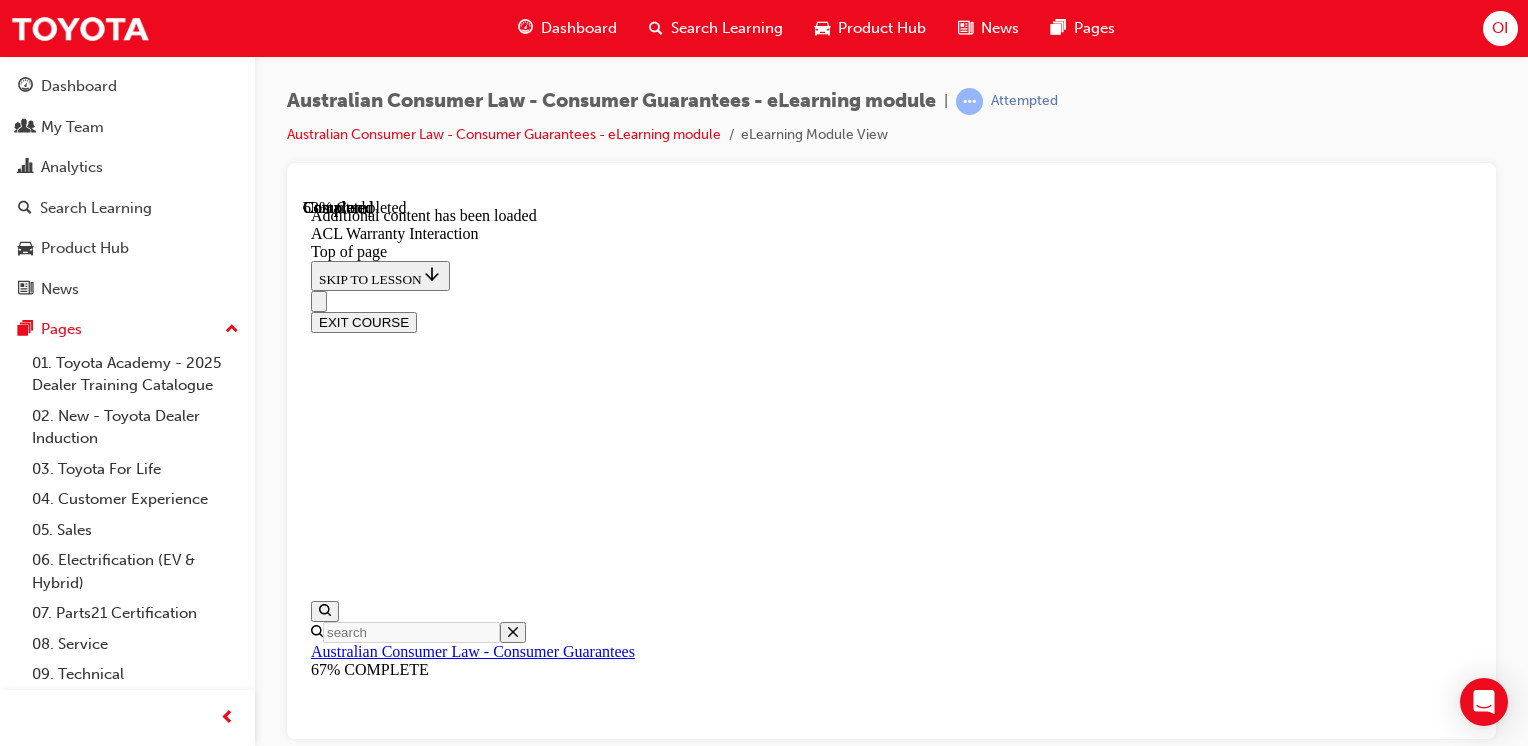 click on "CONTINUE" at bounding box center [353, 9875] 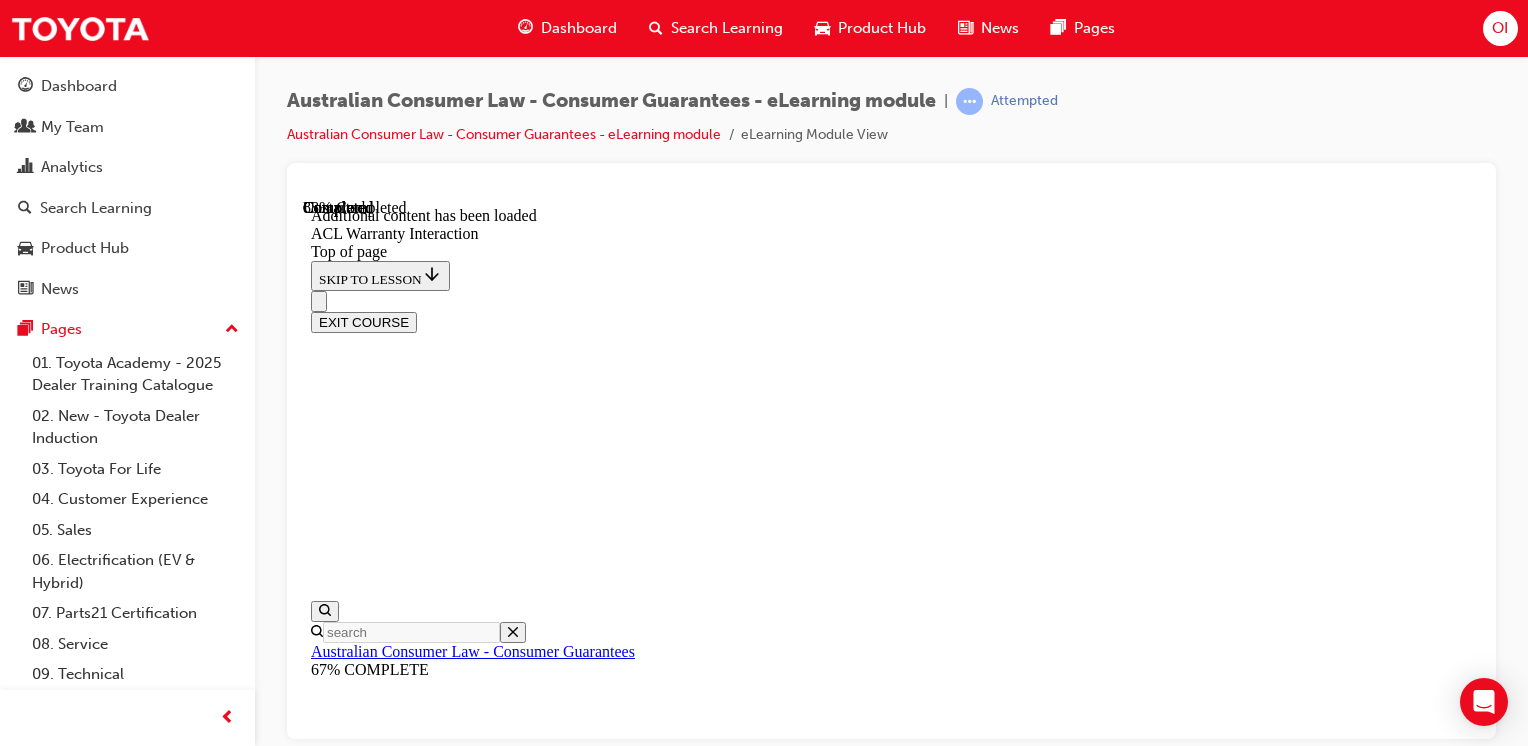 click on "CONTINUE" at bounding box center [353, 10366] 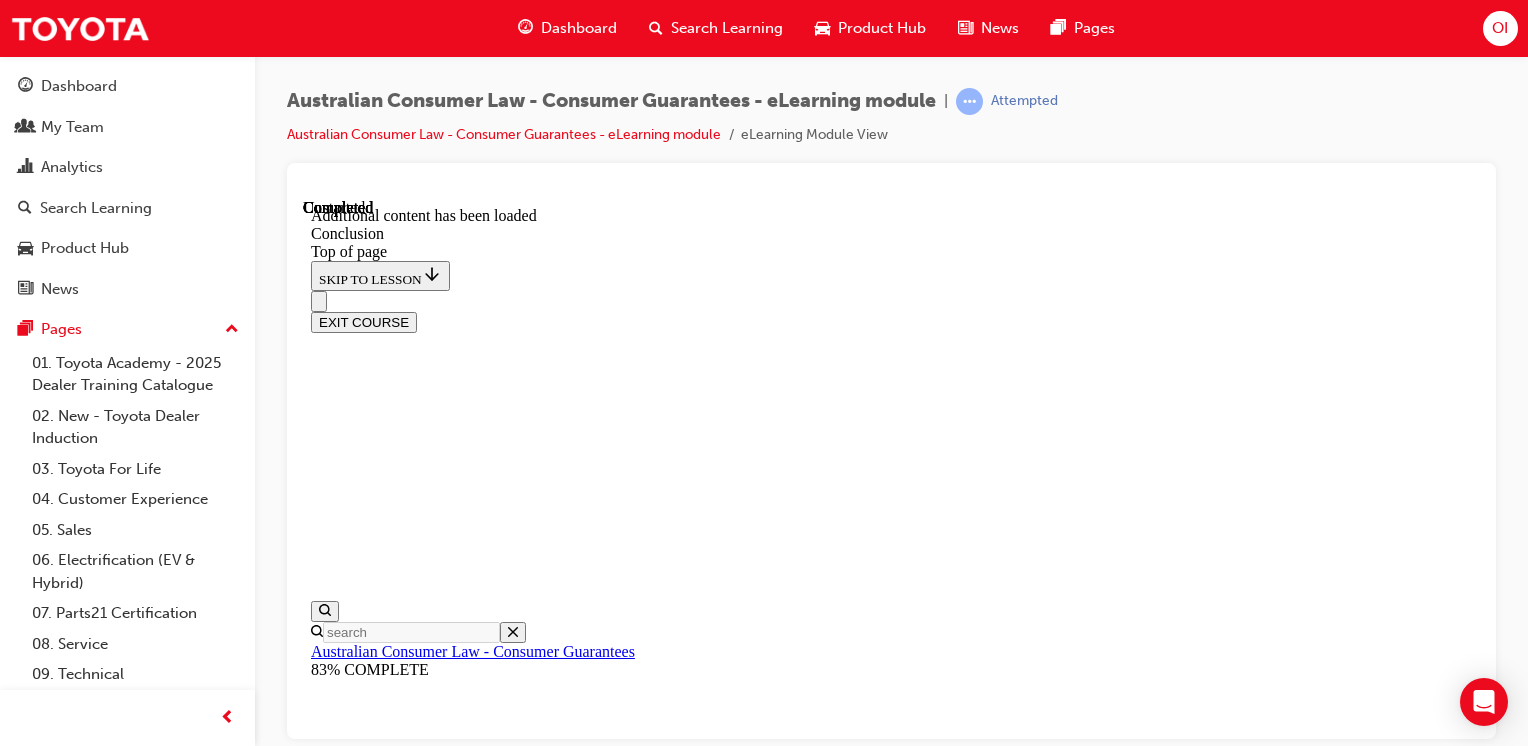 scroll, scrollTop: 319, scrollLeft: 0, axis: vertical 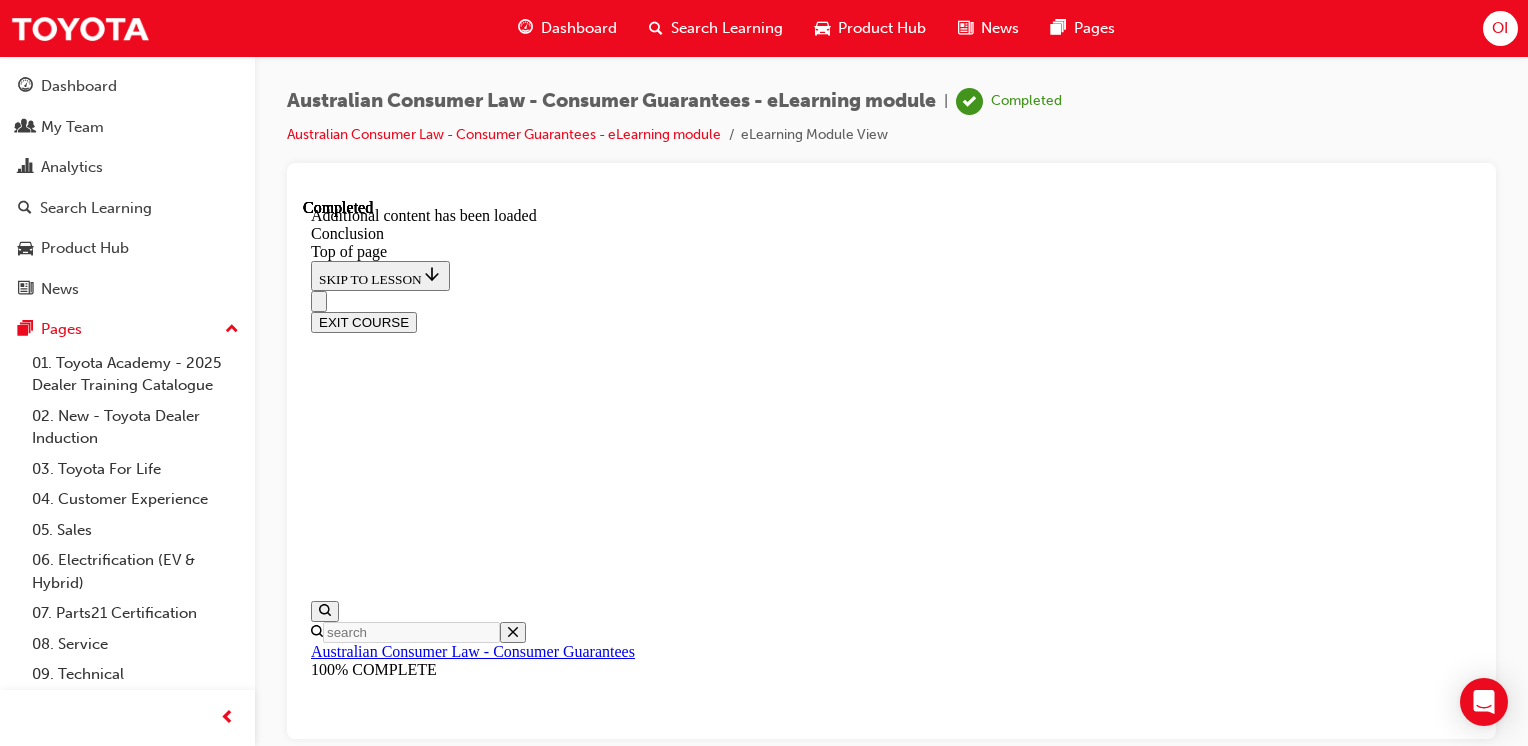 click on "EXIT COURSE" at bounding box center (364, 321) 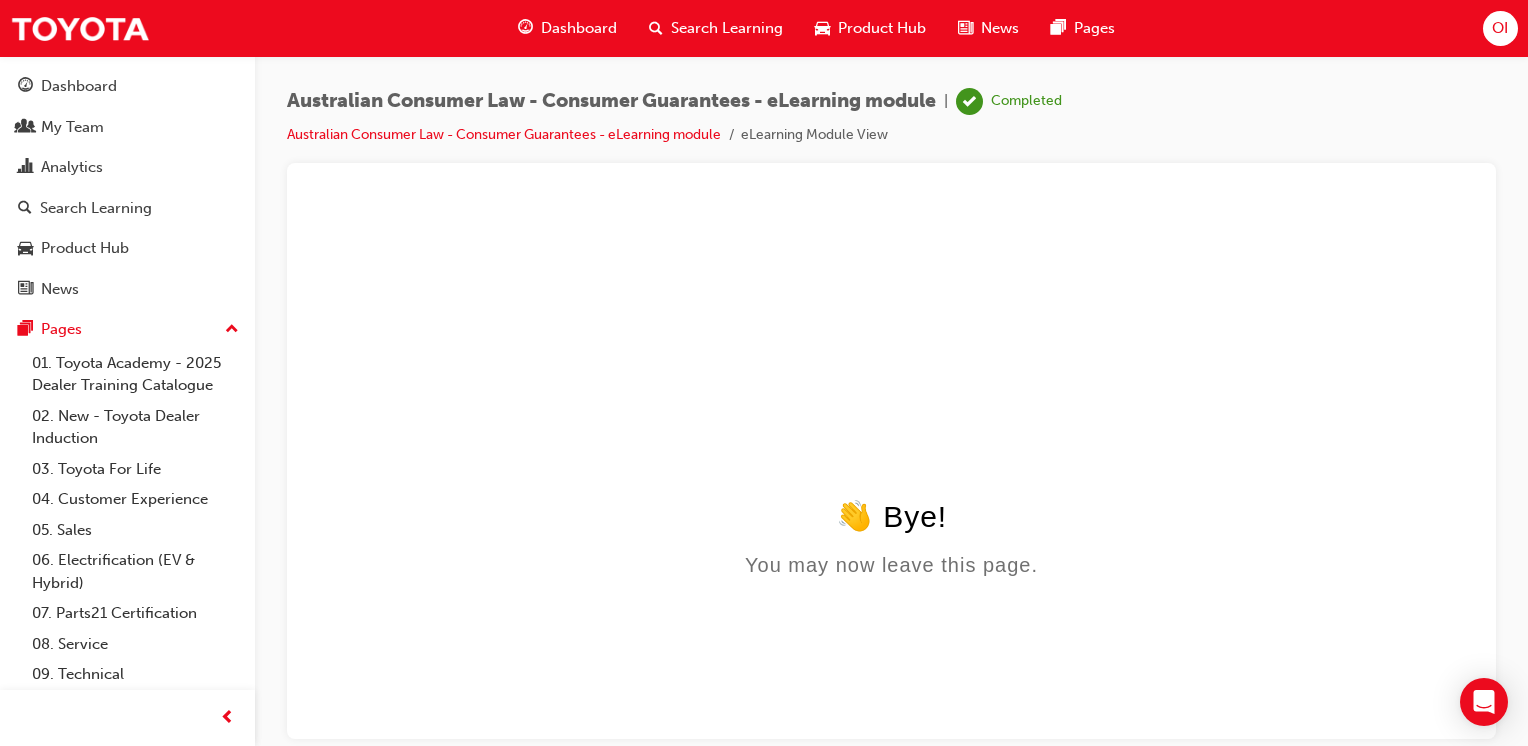 scroll, scrollTop: 0, scrollLeft: 0, axis: both 